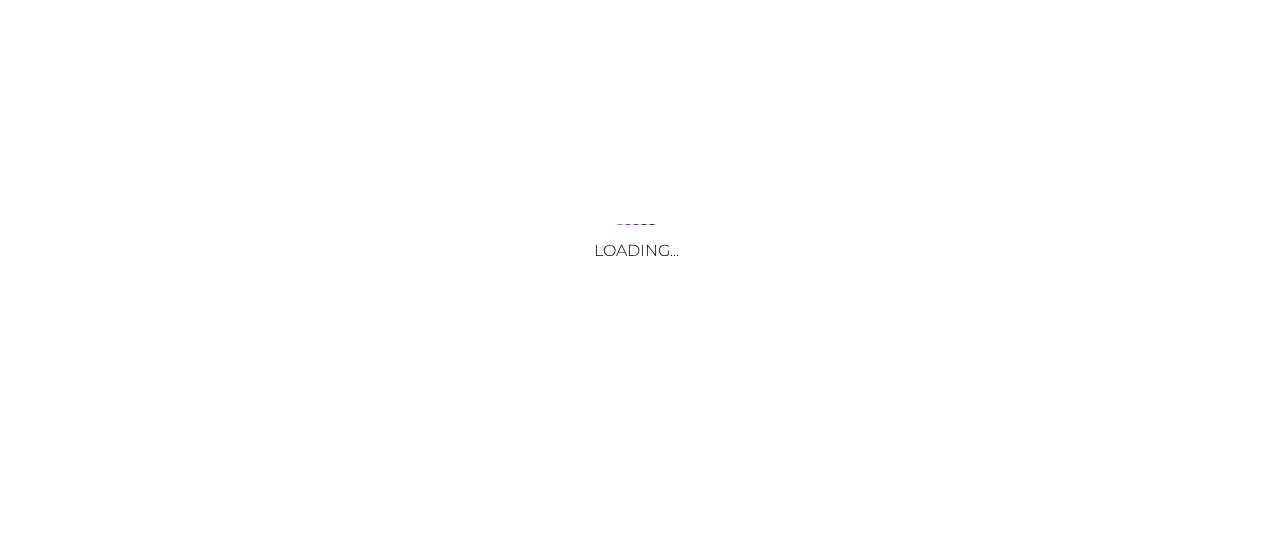 scroll, scrollTop: 0, scrollLeft: 0, axis: both 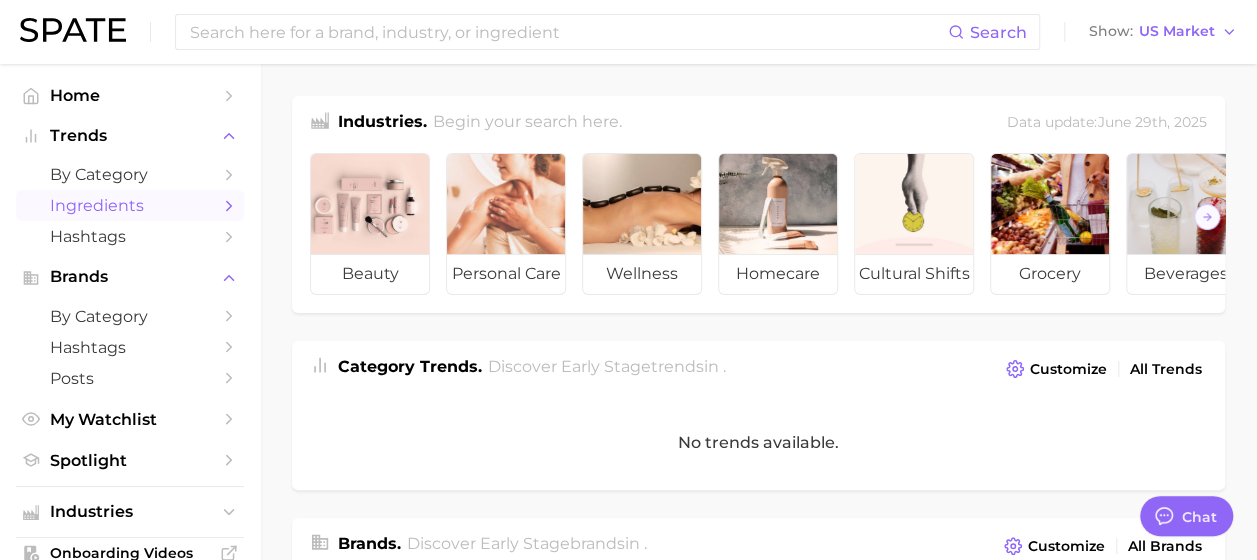 type on "x" 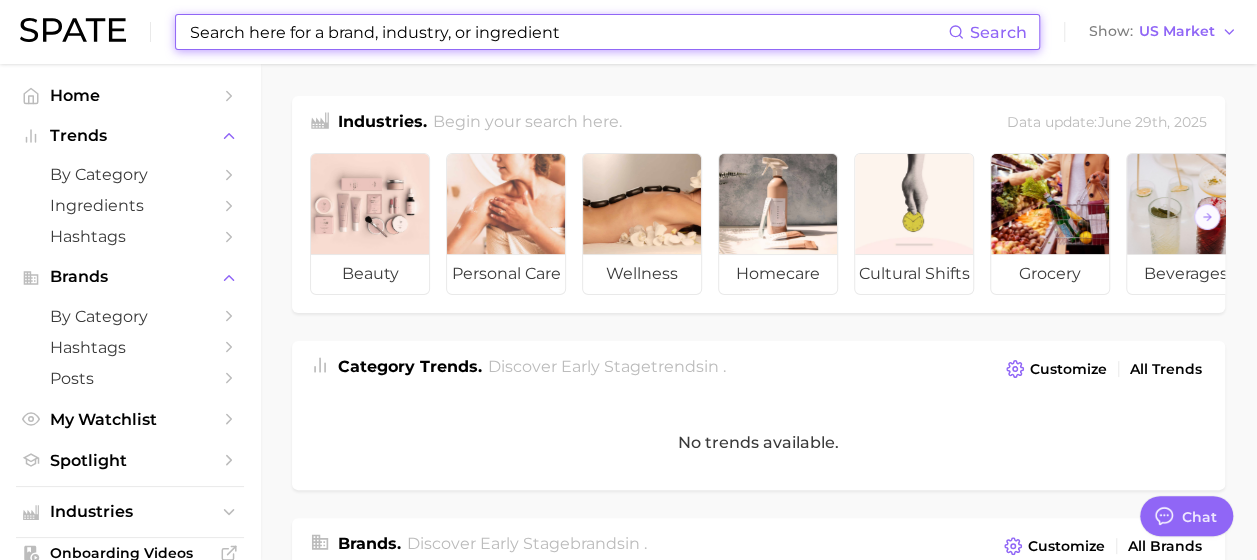 click at bounding box center [568, 32] 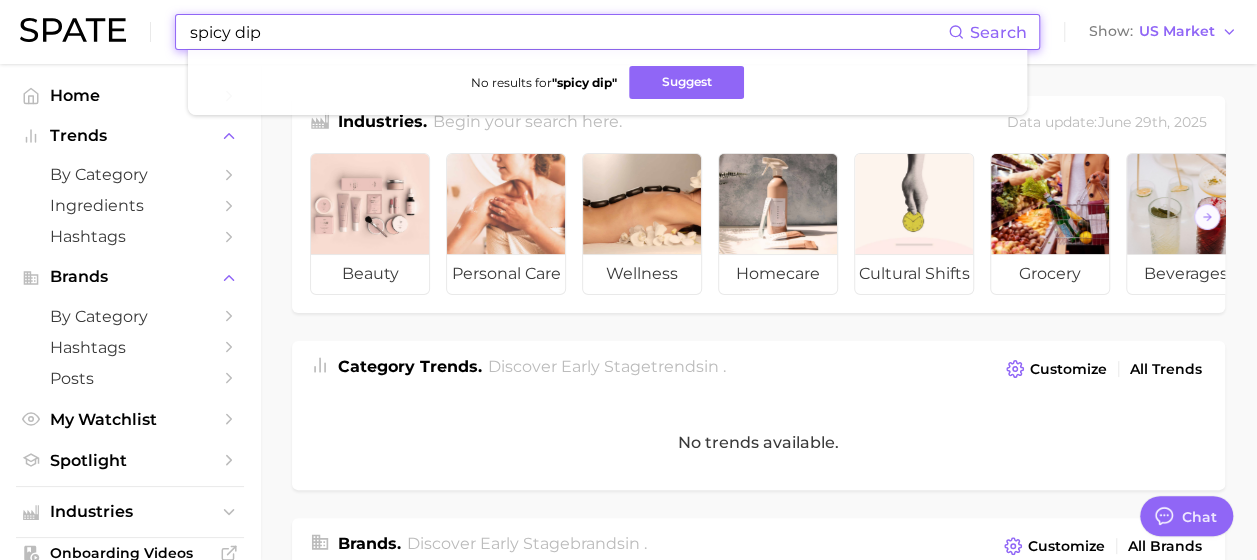 drag, startPoint x: 234, startPoint y: 34, endPoint x: 144, endPoint y: 45, distance: 90.66973 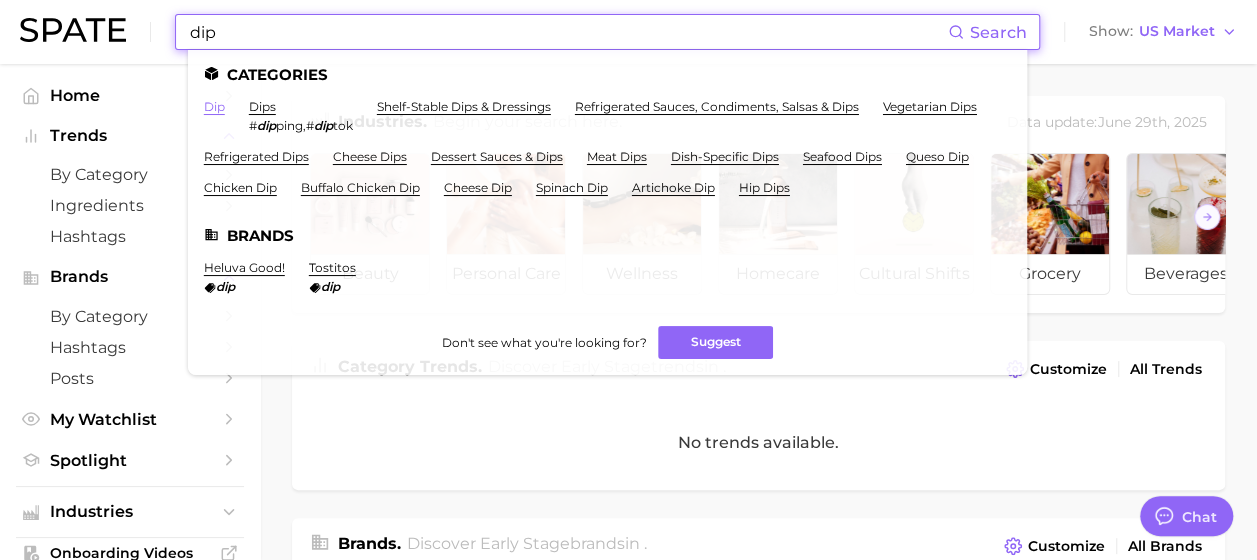 type on "dip" 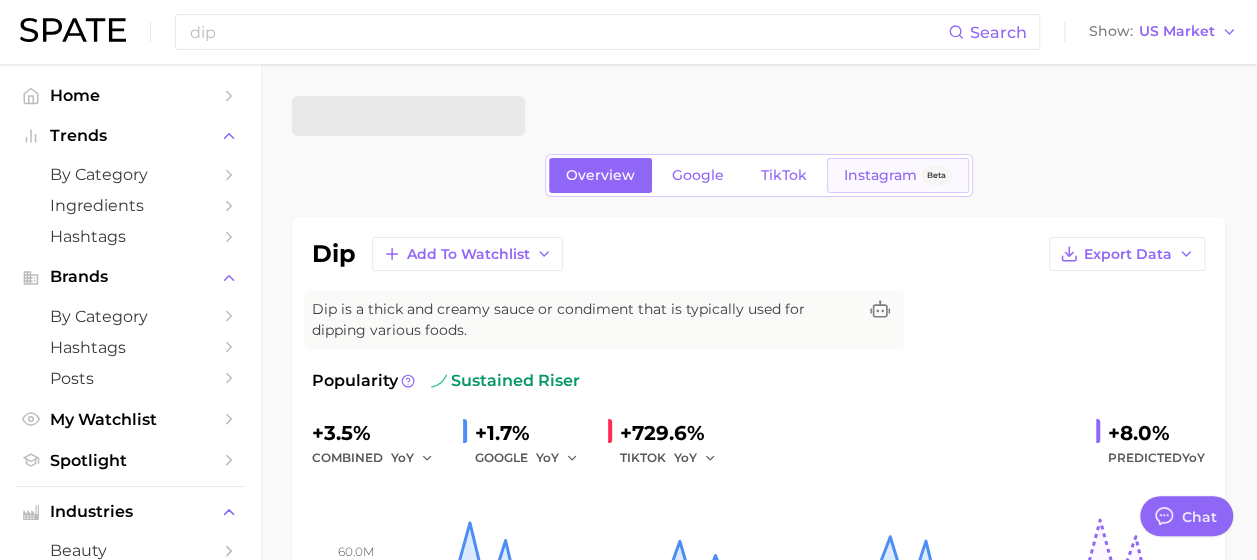 type on "x" 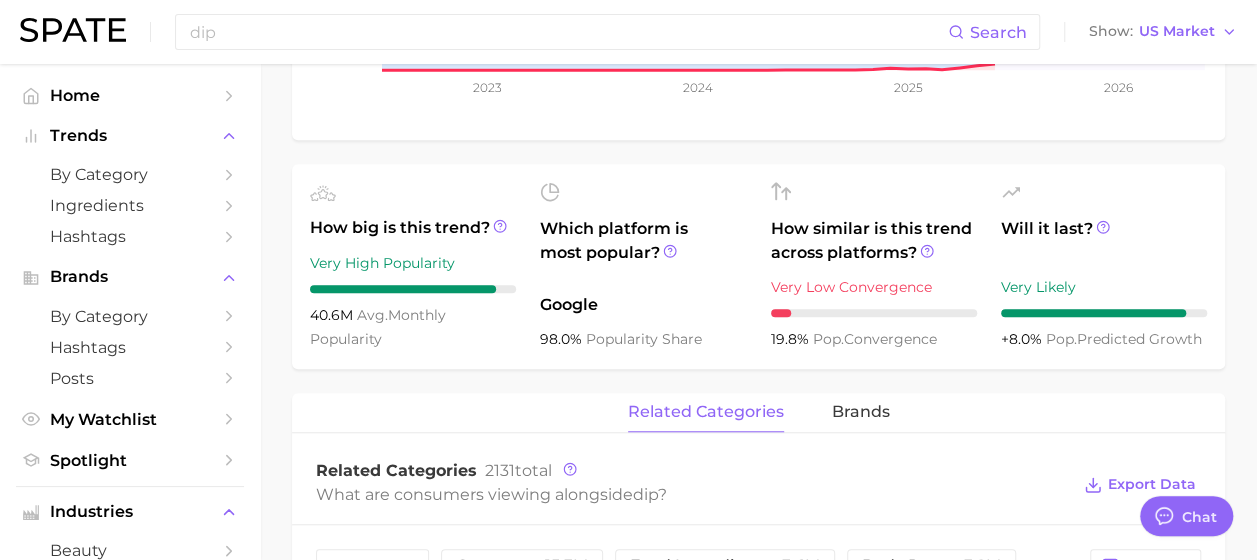 scroll, scrollTop: 1000, scrollLeft: 0, axis: vertical 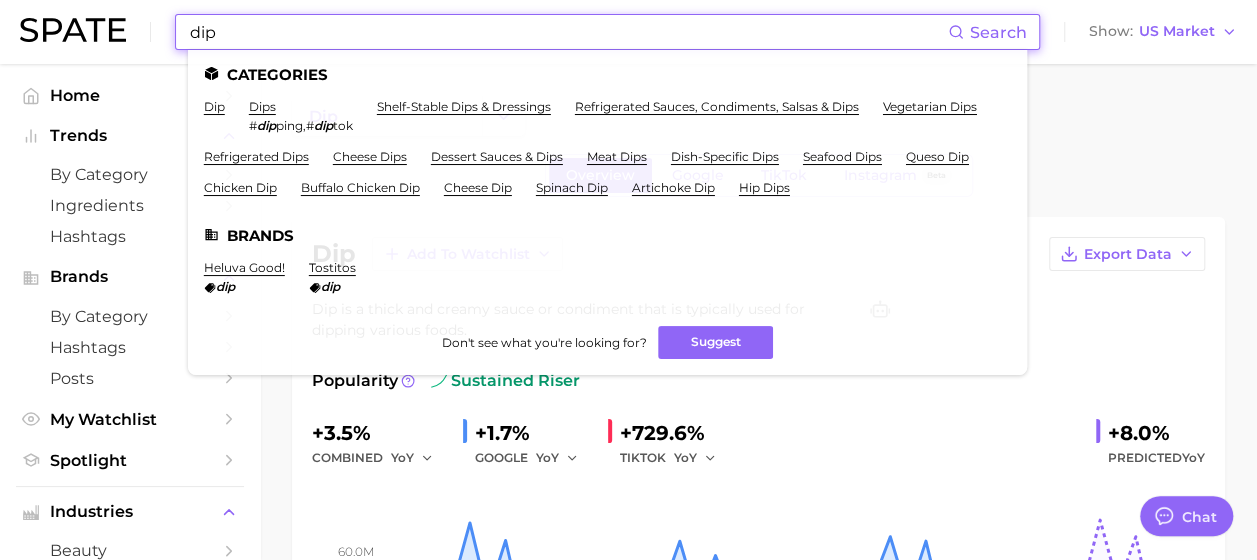 drag, startPoint x: 270, startPoint y: 30, endPoint x: 129, endPoint y: 40, distance: 141.35417 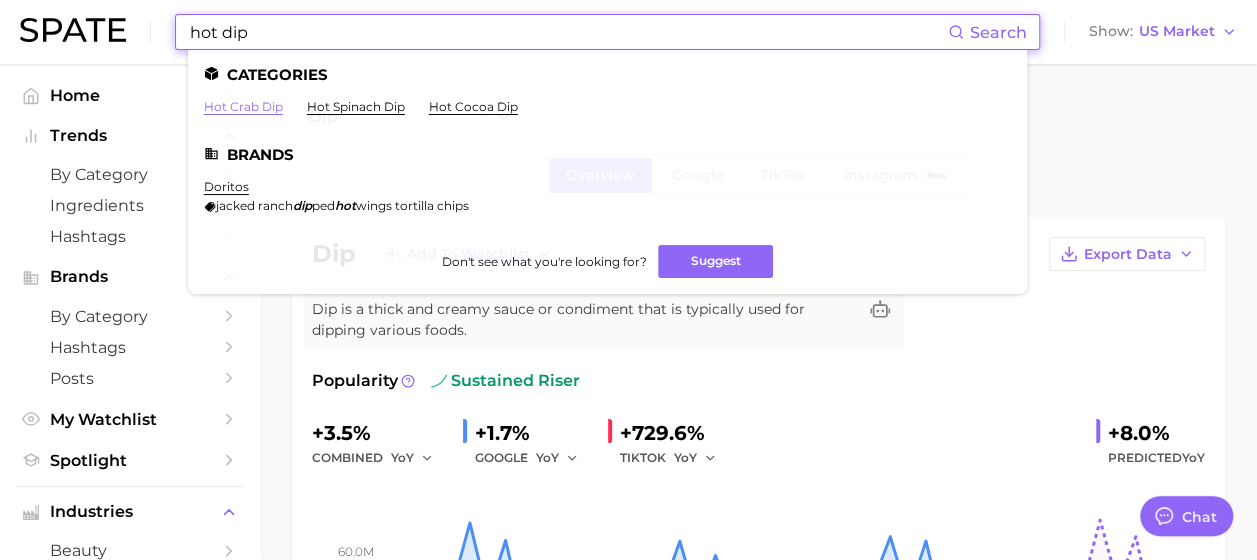 type on "hot dip" 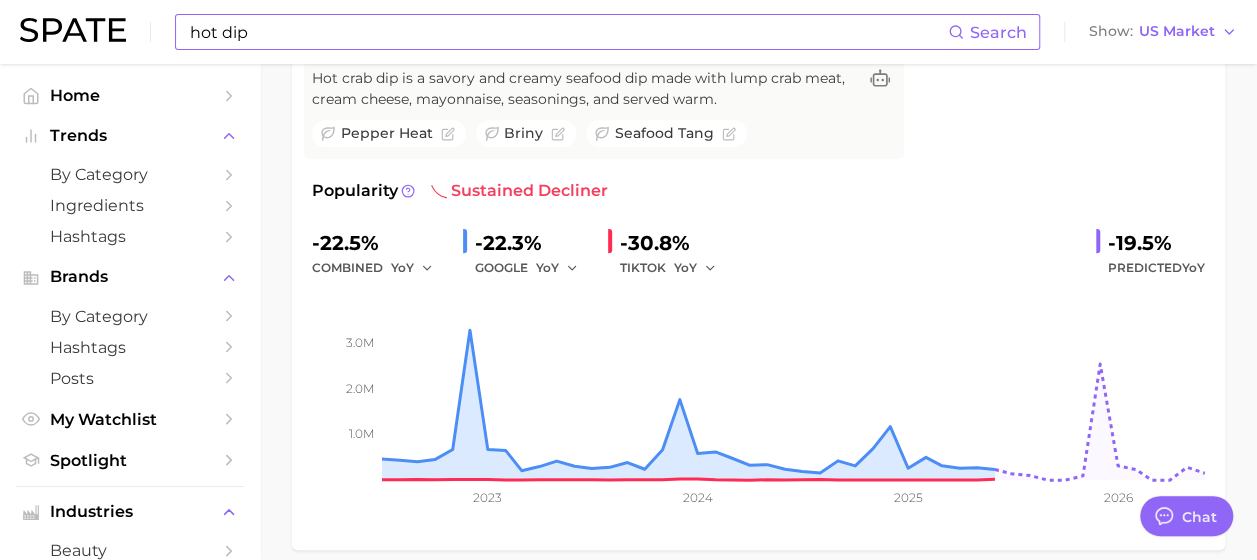 scroll, scrollTop: 200, scrollLeft: 0, axis: vertical 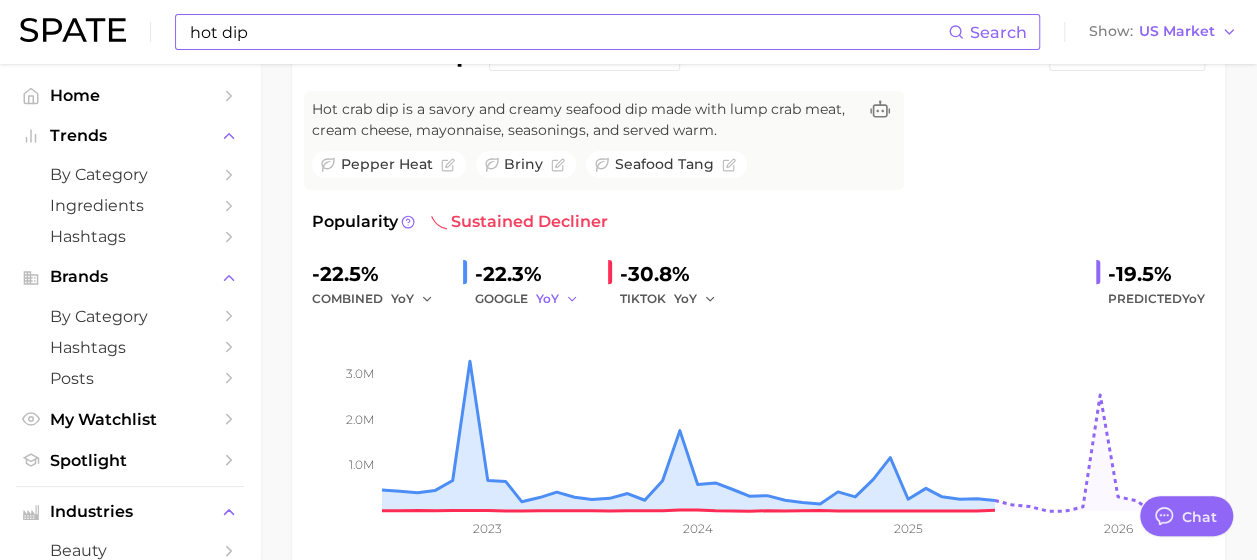 click 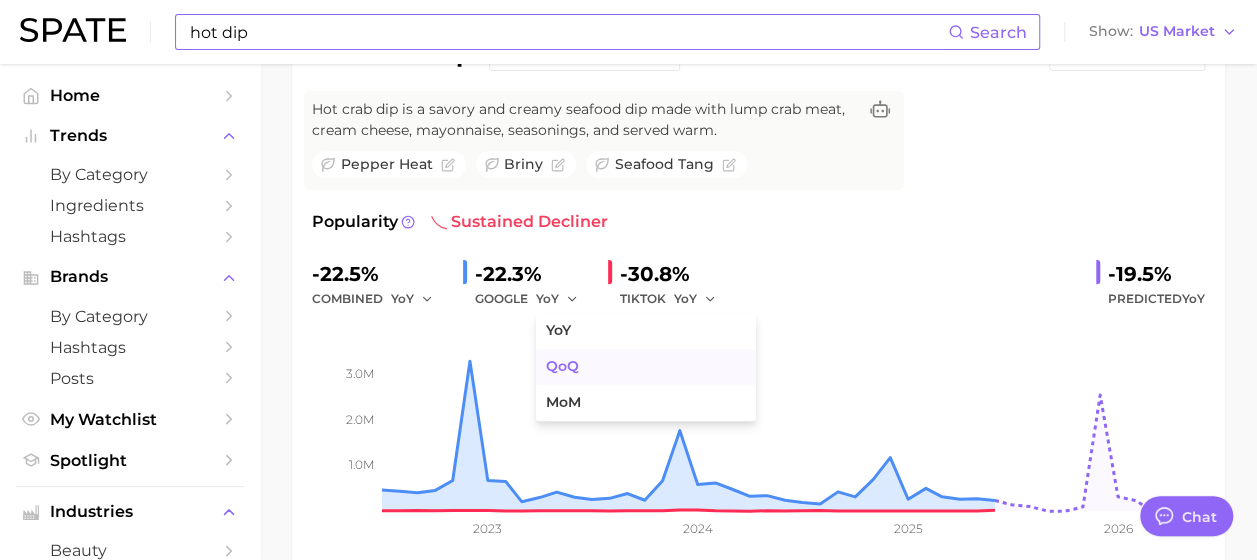 click on "QoQ" at bounding box center (562, 366) 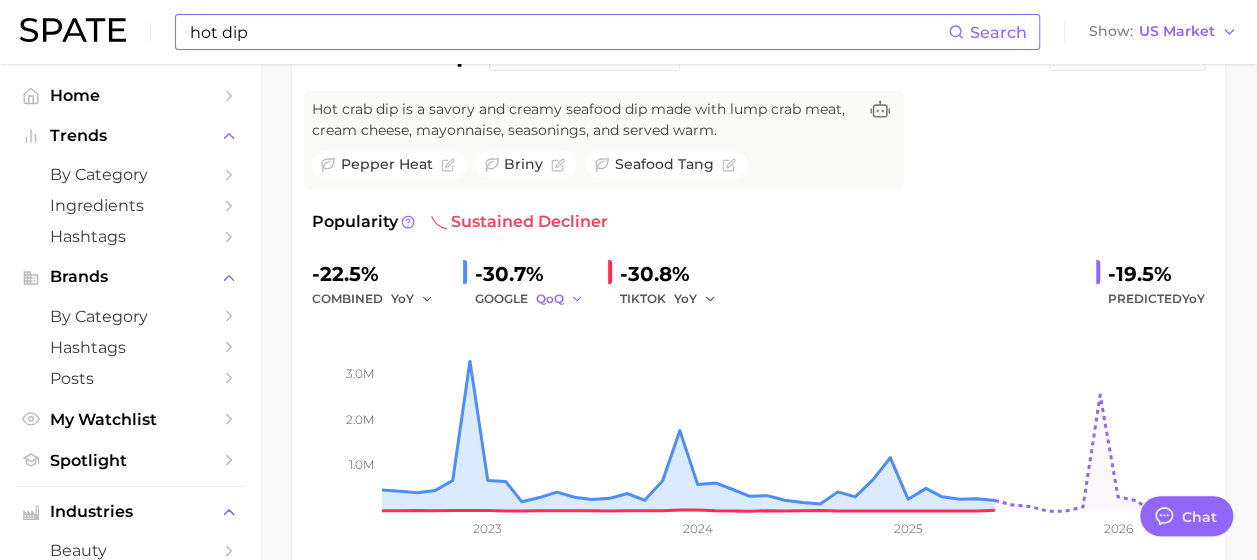 click 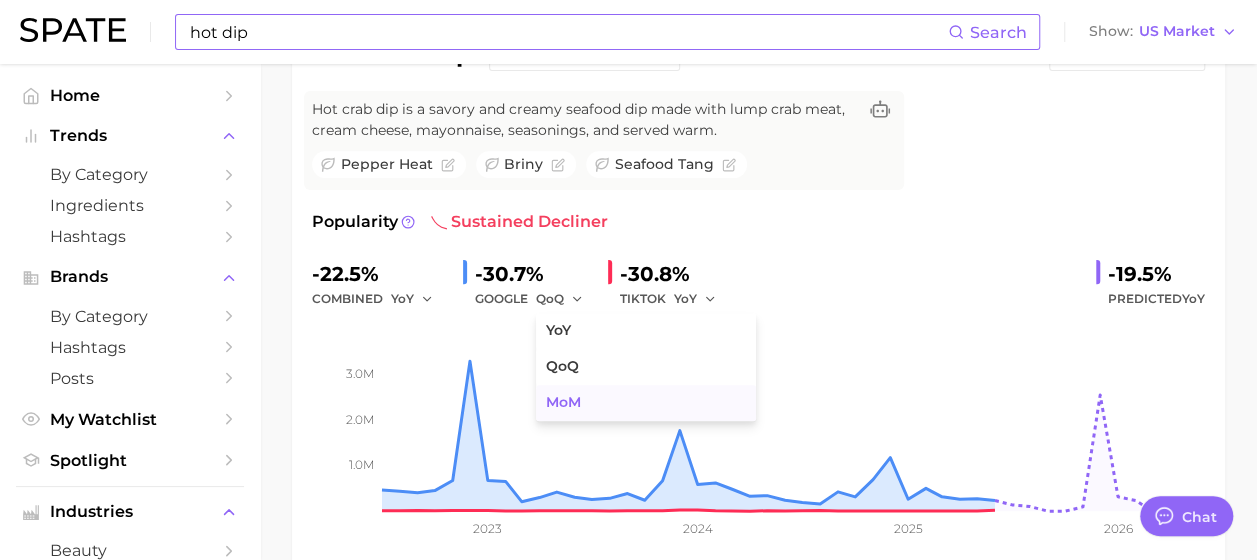 click on "MoM" at bounding box center (563, 402) 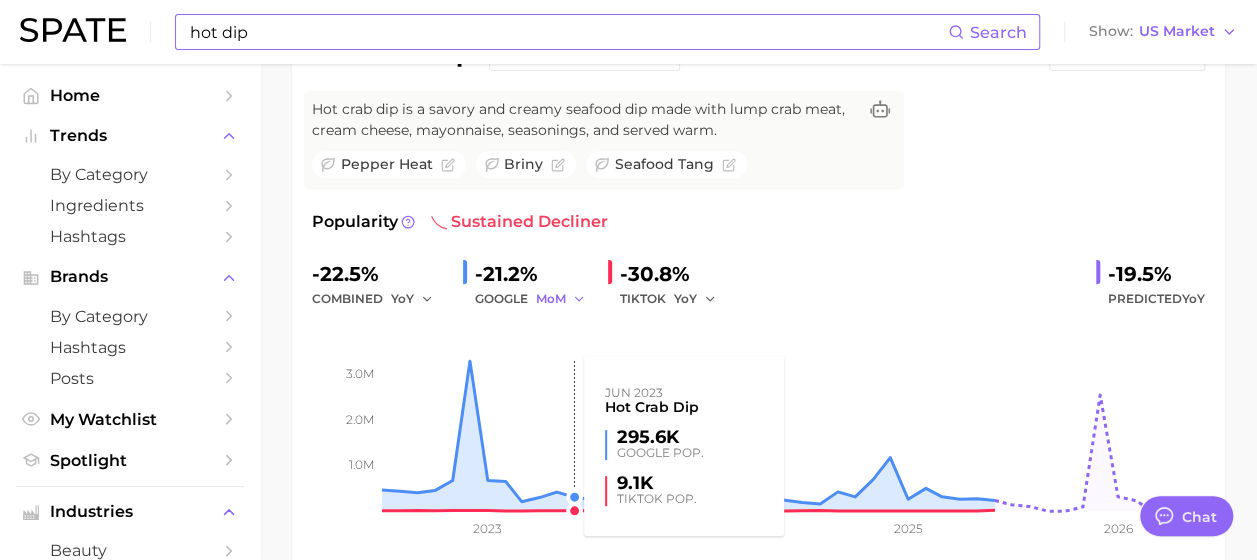click on "MoM" at bounding box center [561, 299] 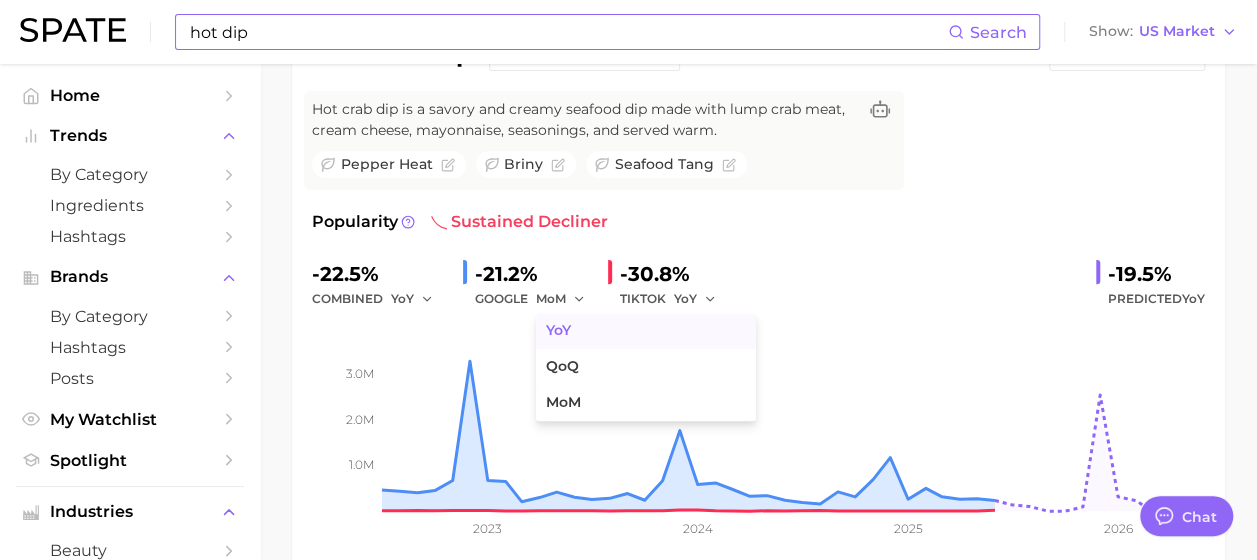 click on "YoY" at bounding box center [558, 330] 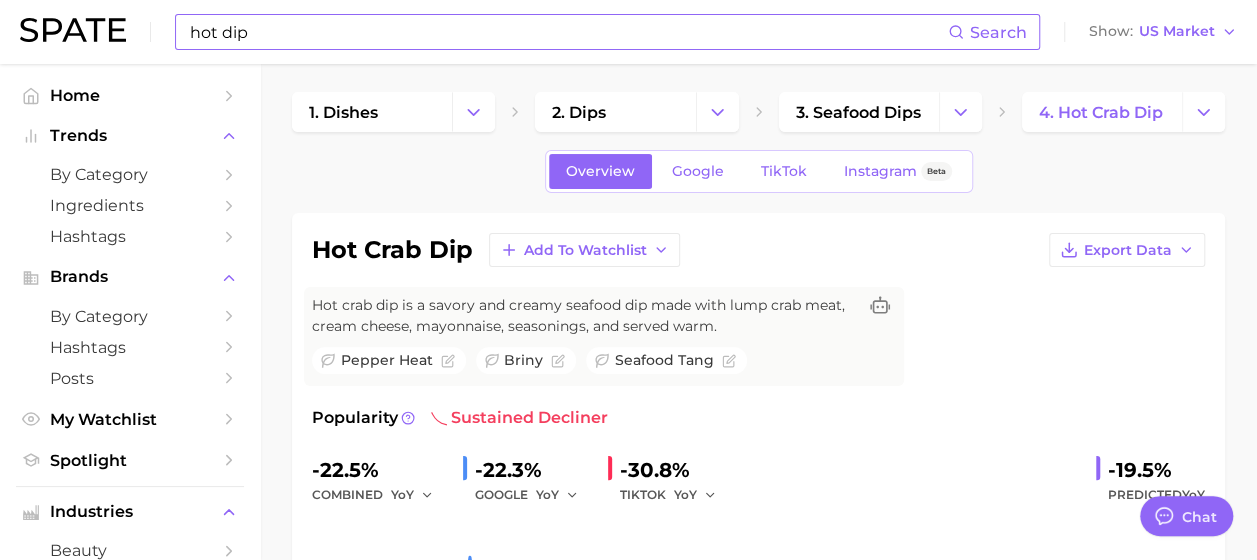 scroll, scrollTop: 0, scrollLeft: 0, axis: both 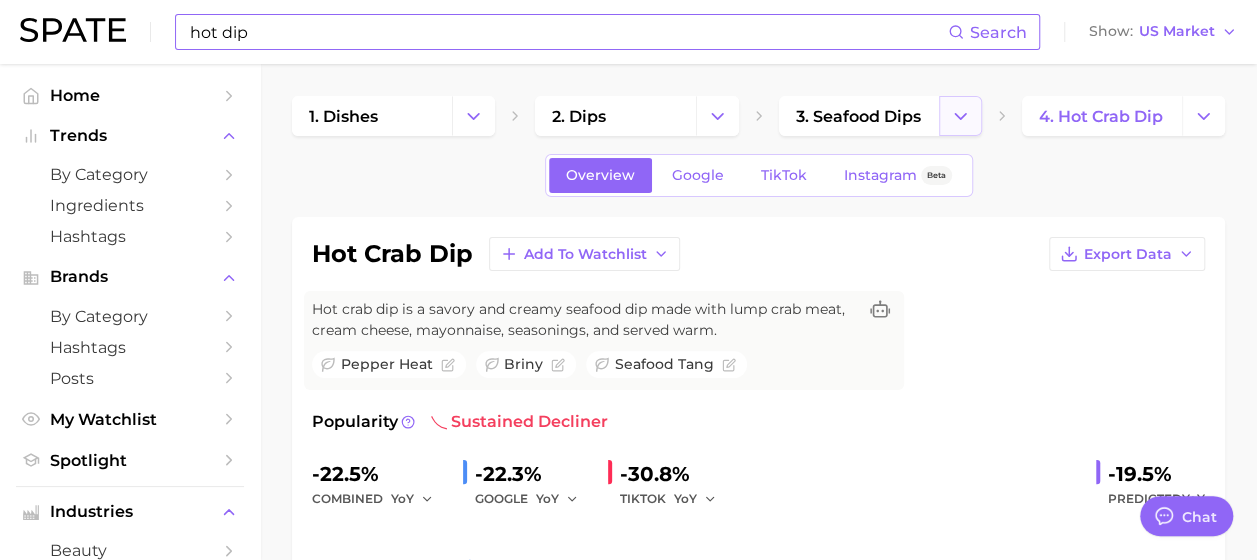 click 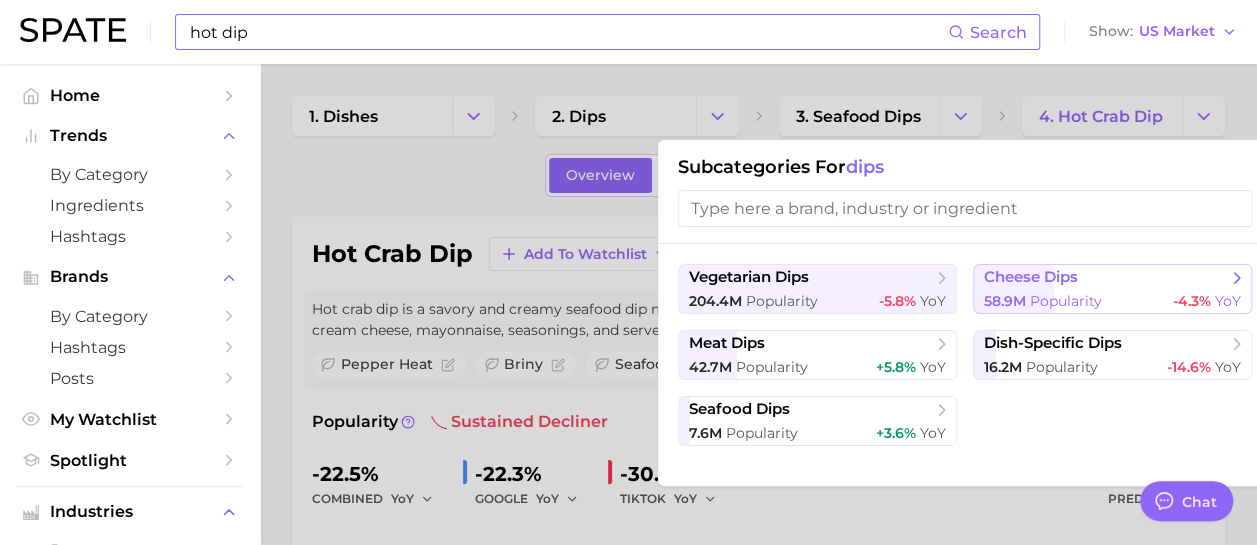 click on "Popularity" at bounding box center [1066, 301] 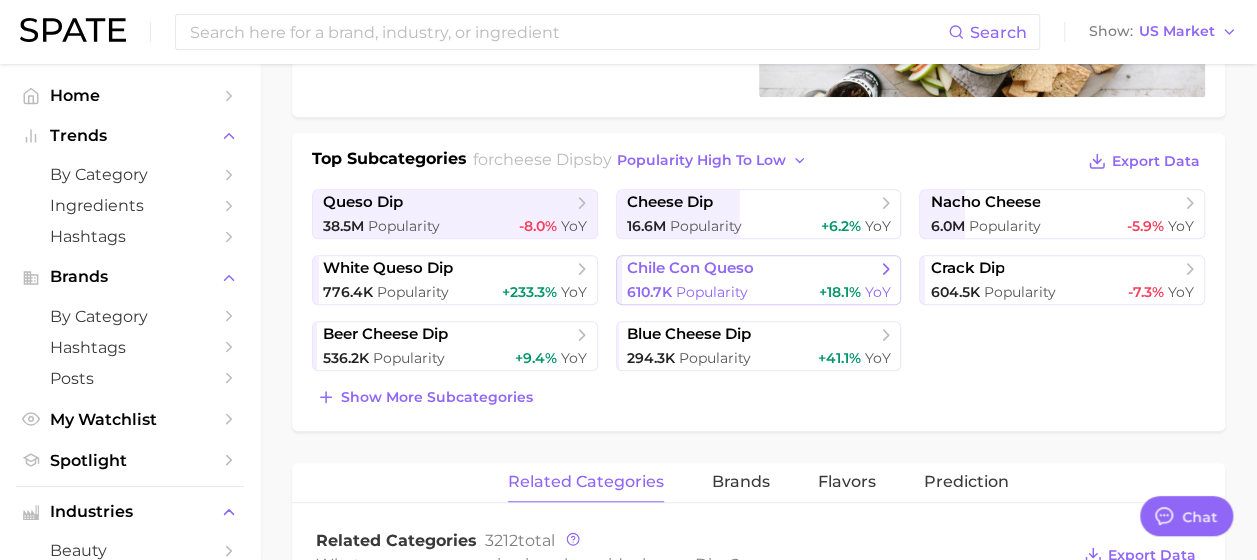 scroll, scrollTop: 500, scrollLeft: 0, axis: vertical 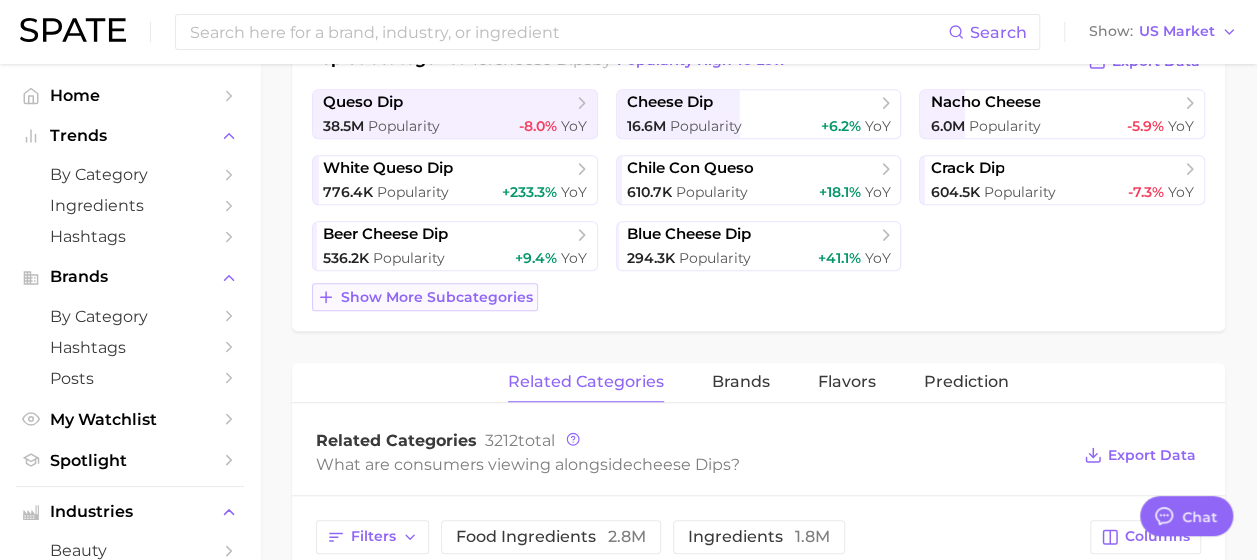 click on "Show more subcategories" at bounding box center (437, 297) 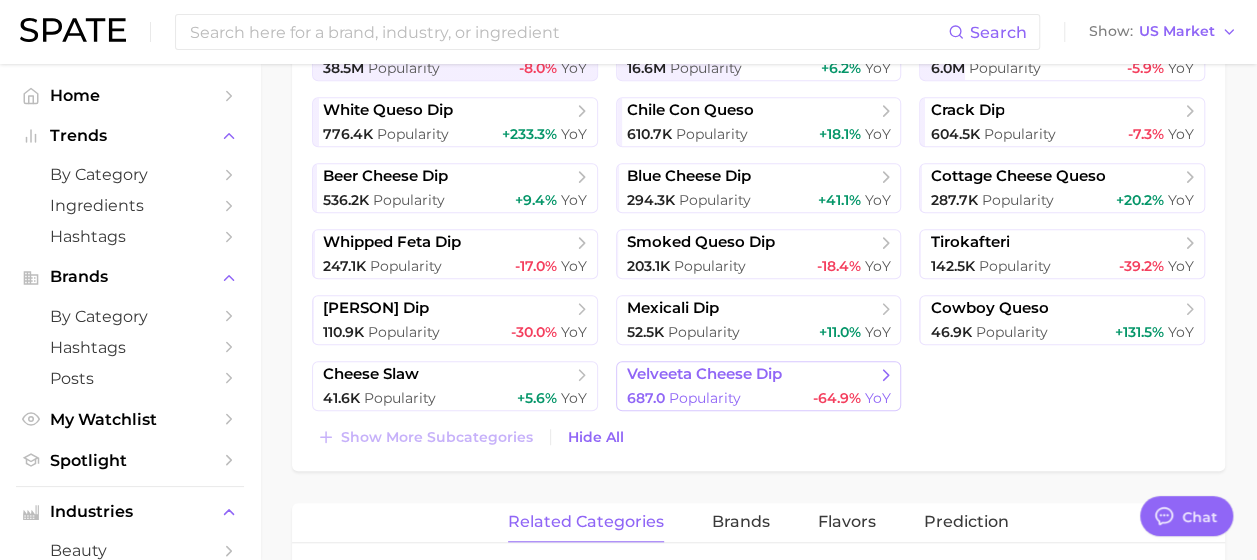 scroll, scrollTop: 600, scrollLeft: 0, axis: vertical 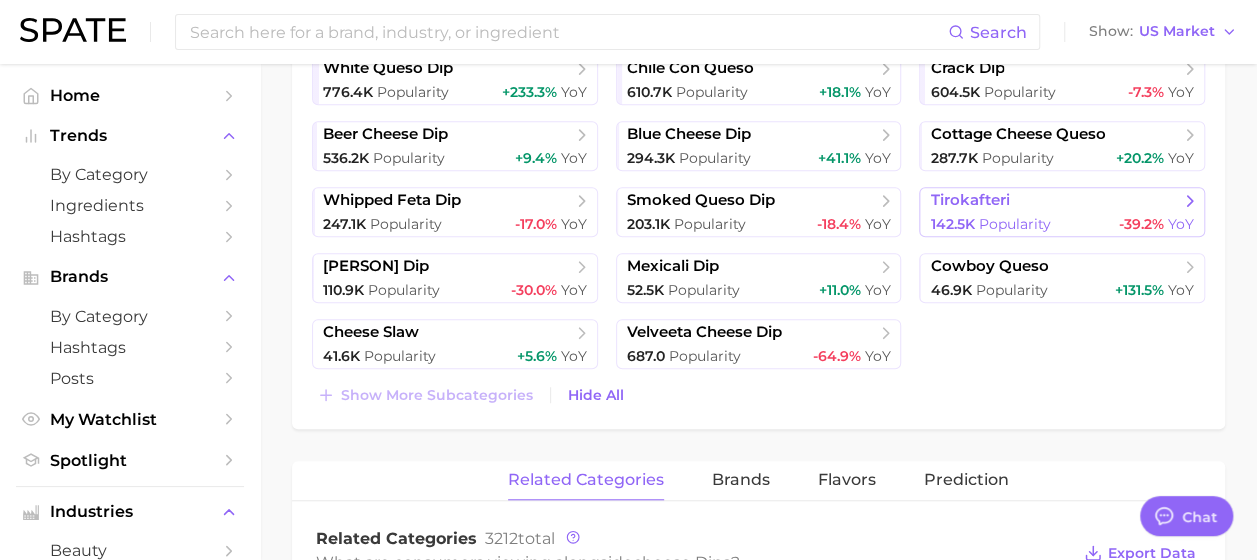 click on "tirokafteri" at bounding box center (1054, 201) 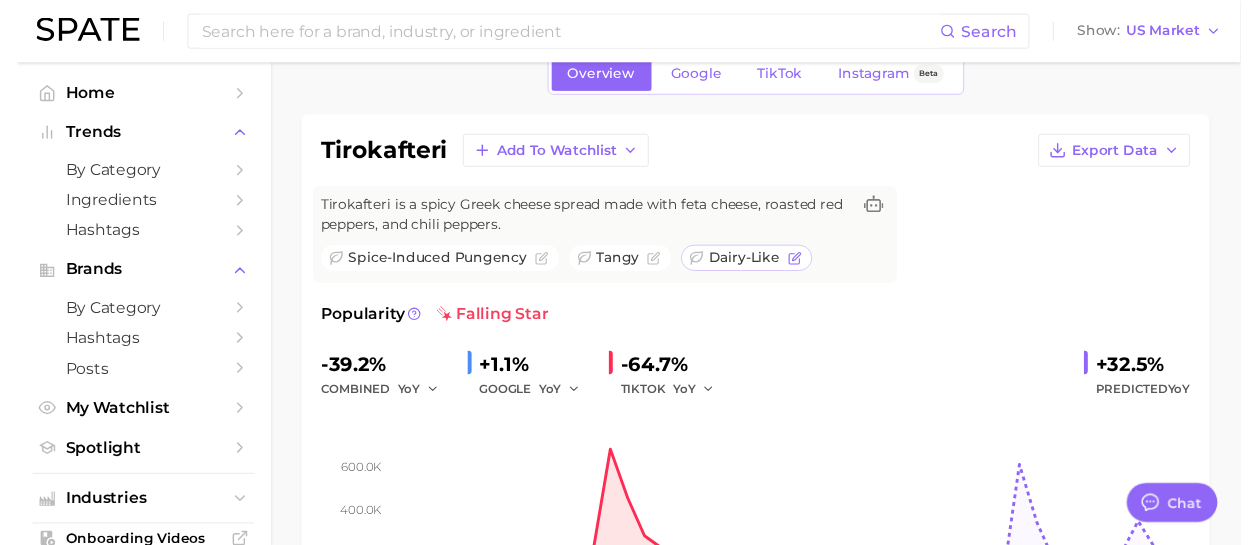 scroll, scrollTop: 0, scrollLeft: 0, axis: both 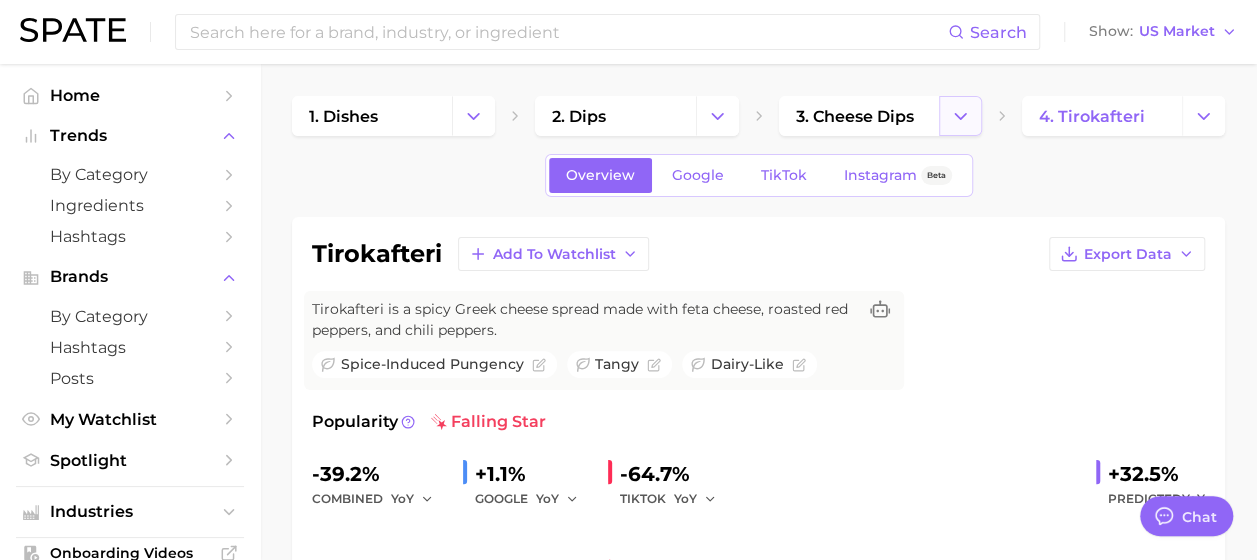 click 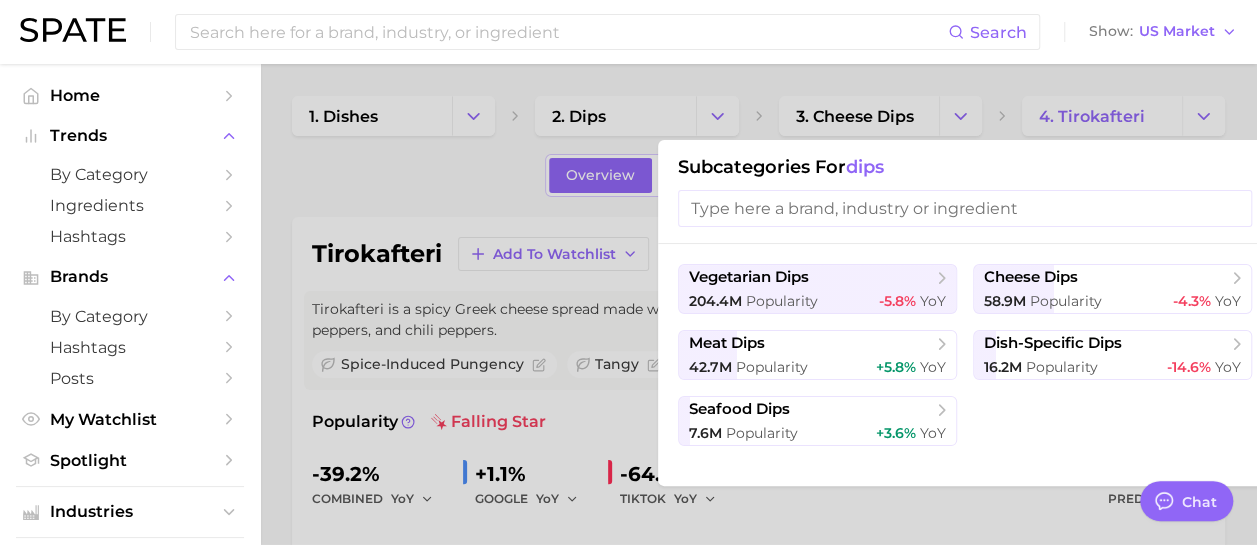 click at bounding box center (628, 272) 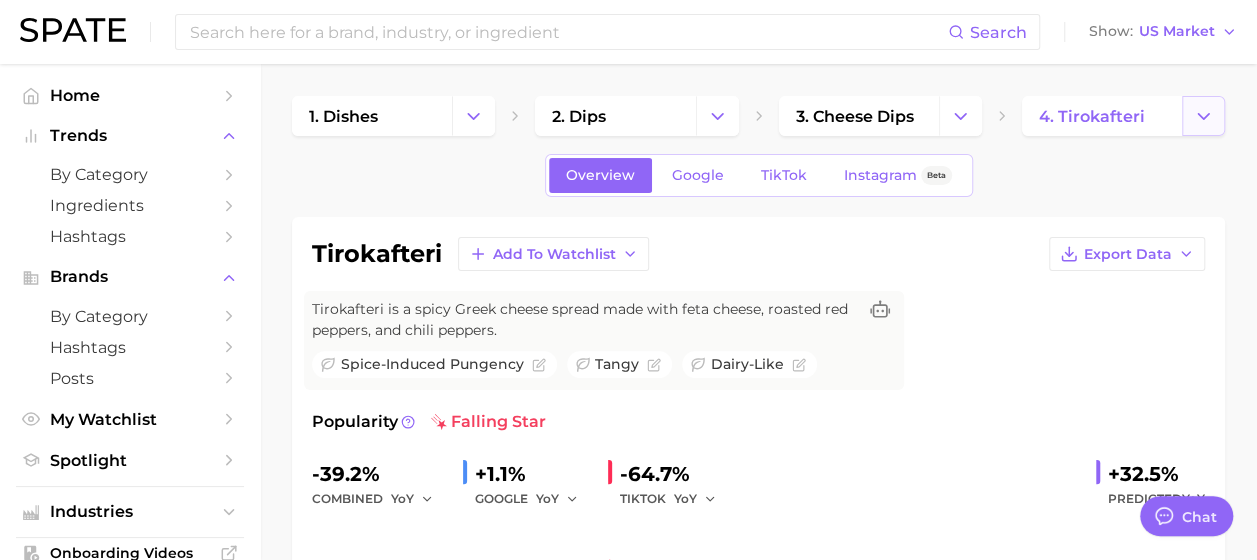 click 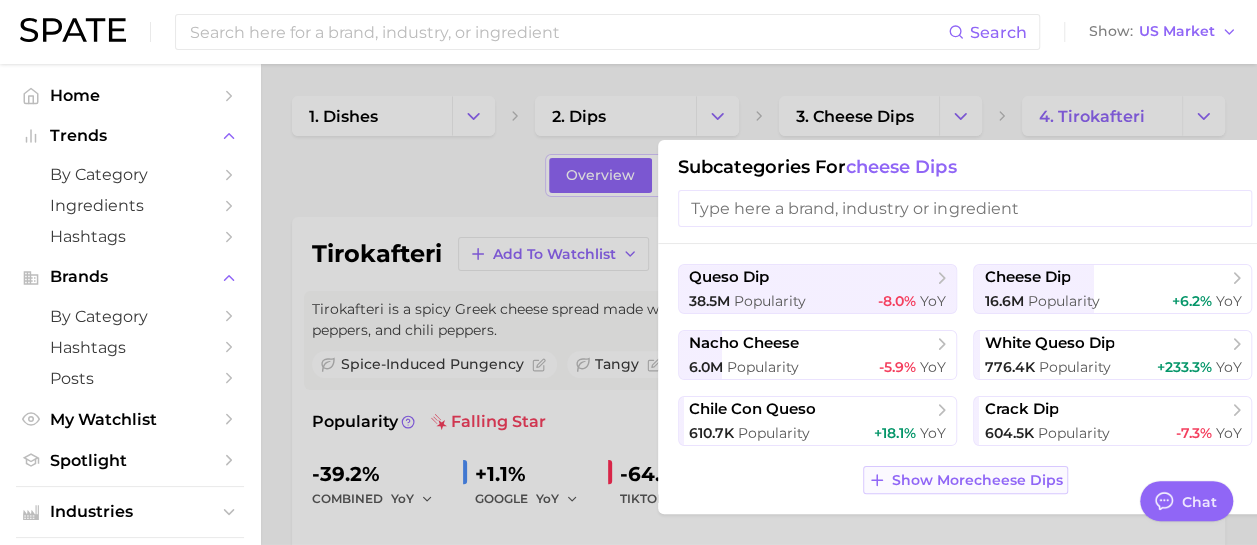 click on "Show More  cheese dips" at bounding box center (977, 480) 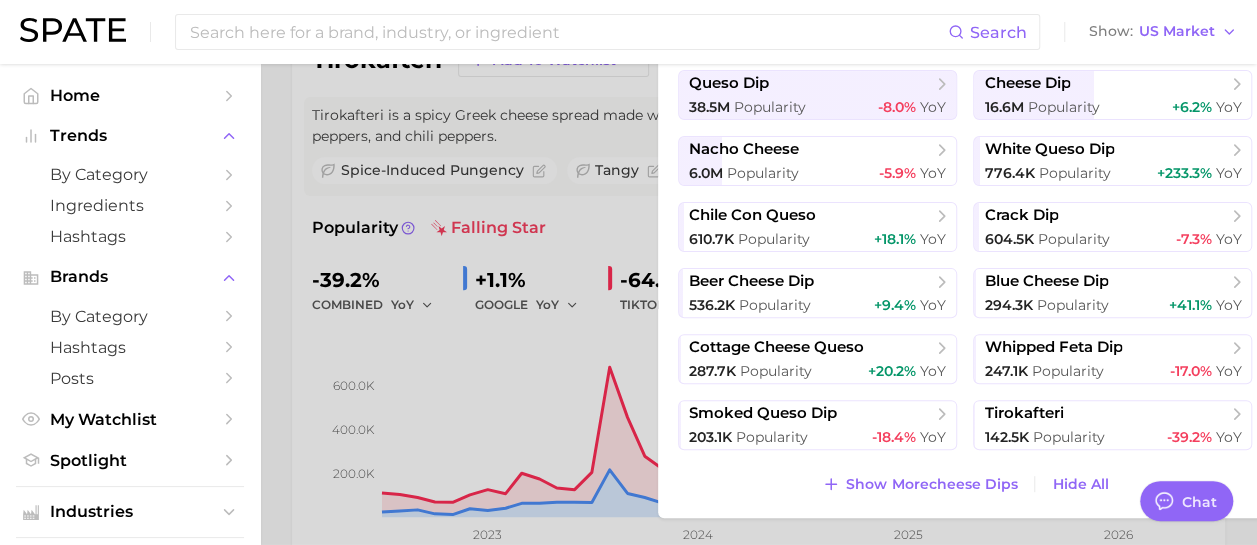 scroll, scrollTop: 200, scrollLeft: 0, axis: vertical 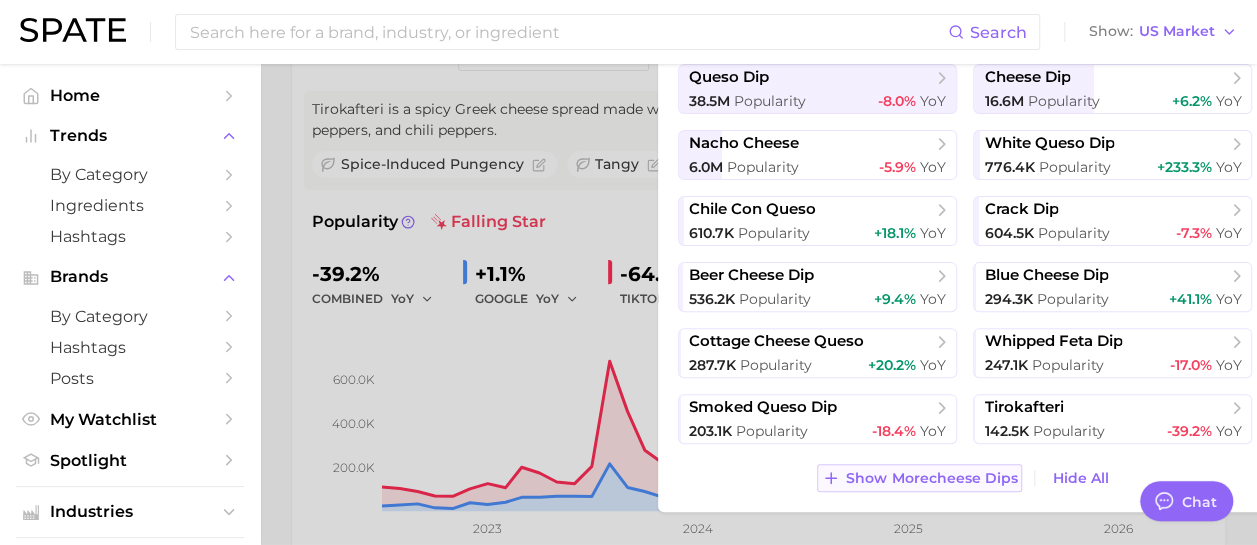 click on "Show More  cheese dips" at bounding box center [931, 478] 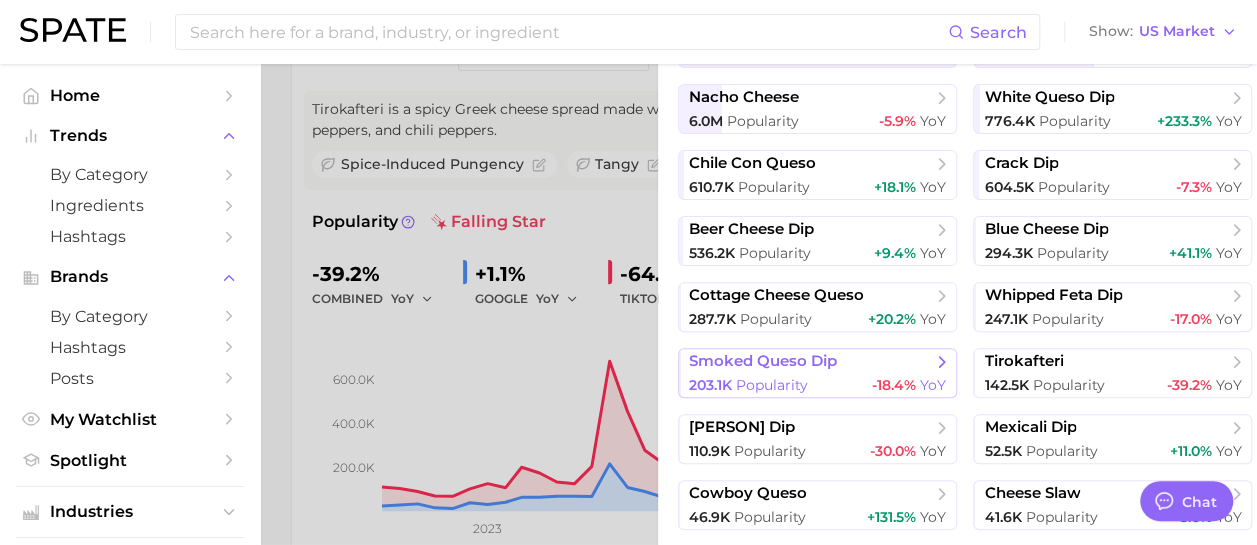 scroll, scrollTop: 72, scrollLeft: 0, axis: vertical 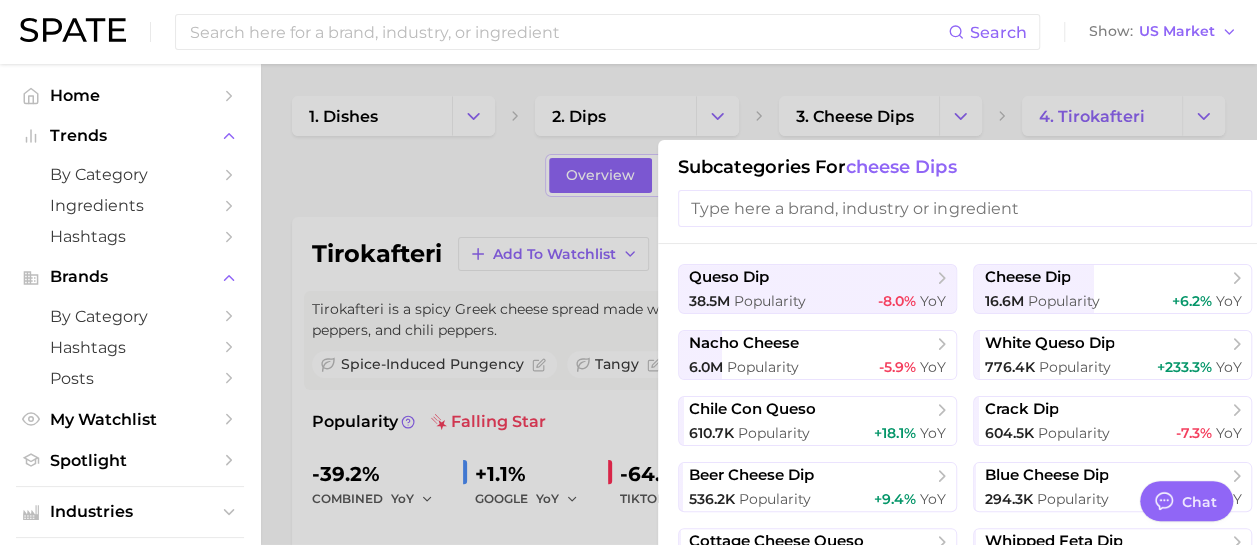 click at bounding box center [628, 272] 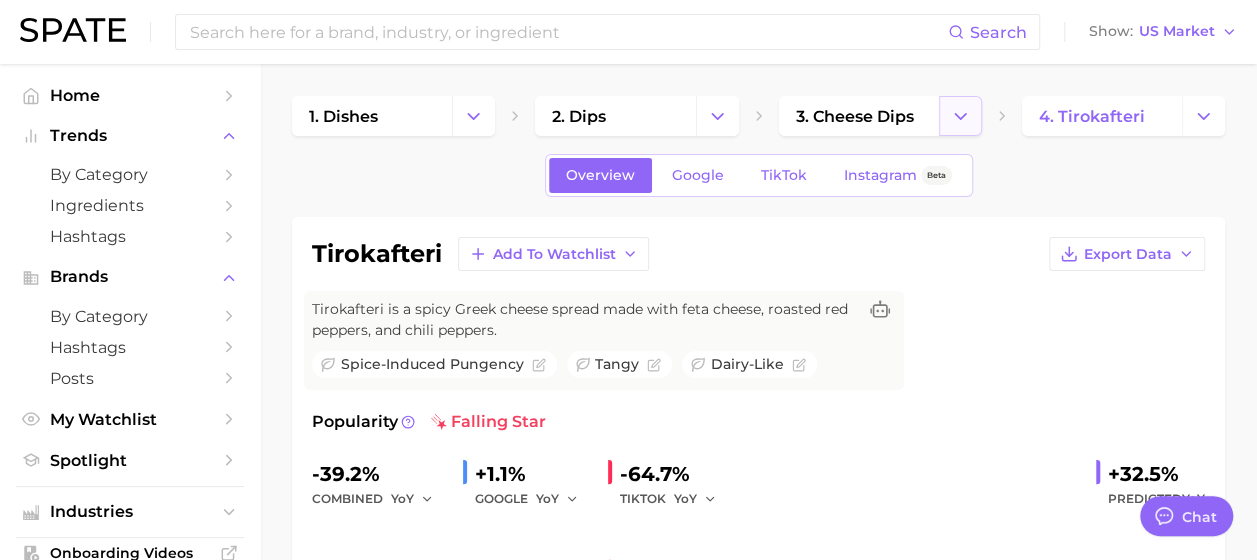 click 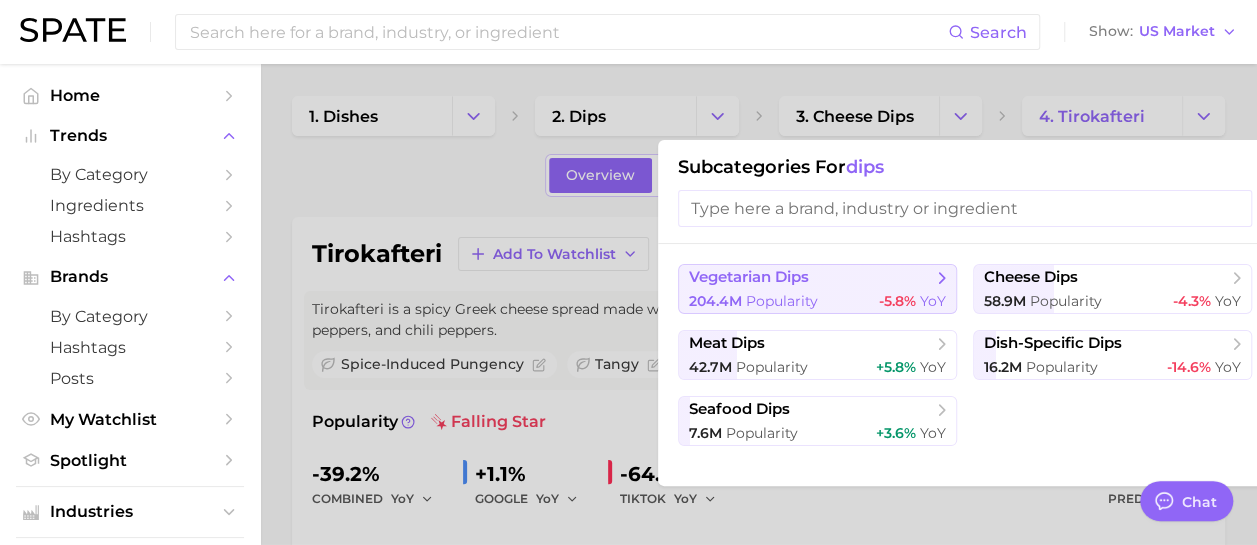 click on "-5.8%" at bounding box center [897, 301] 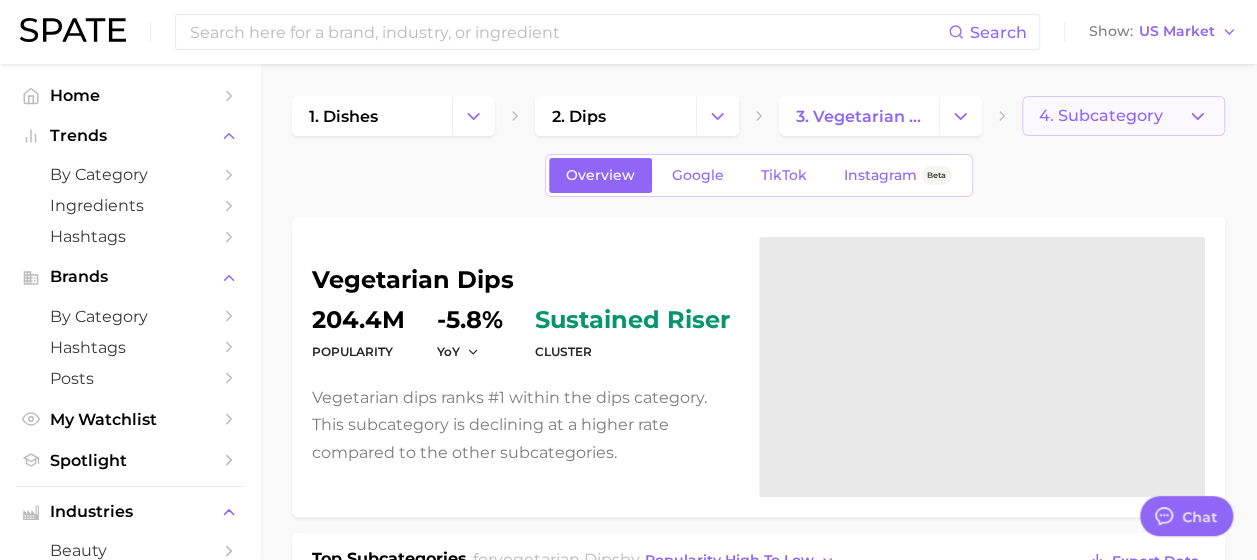 click on "4. Subcategory" at bounding box center (1101, 116) 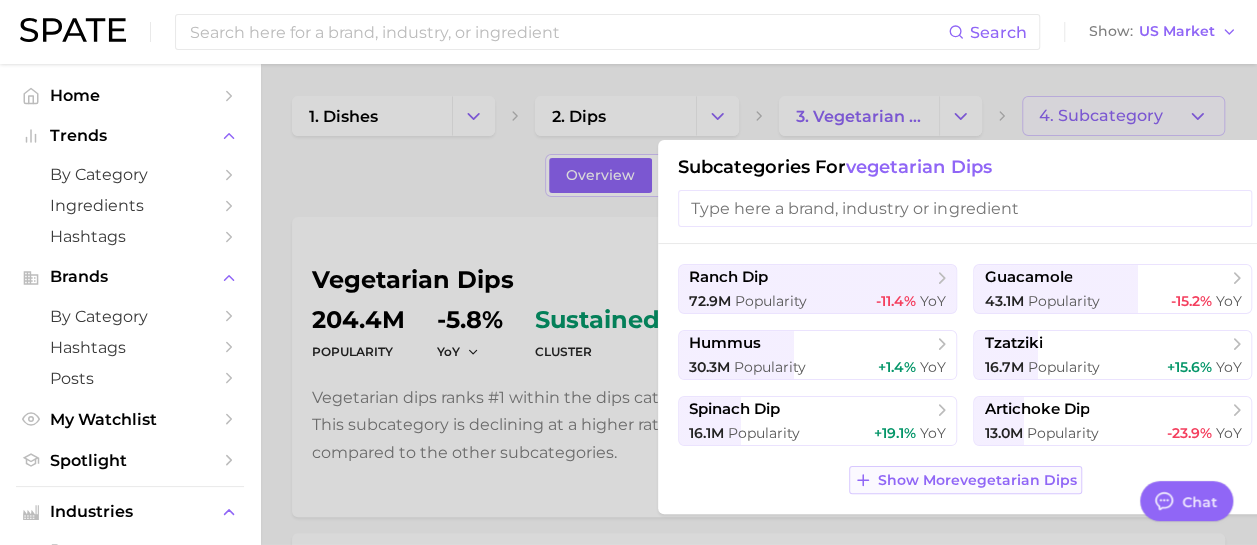 click on "Show More  vegetarian dips" at bounding box center [977, 480] 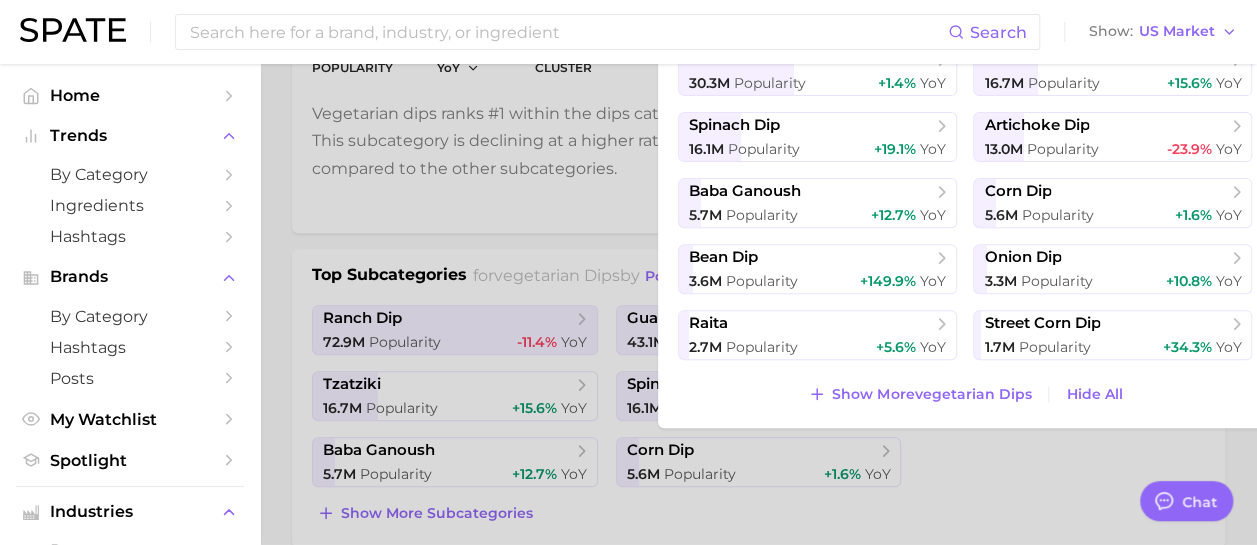 scroll, scrollTop: 300, scrollLeft: 0, axis: vertical 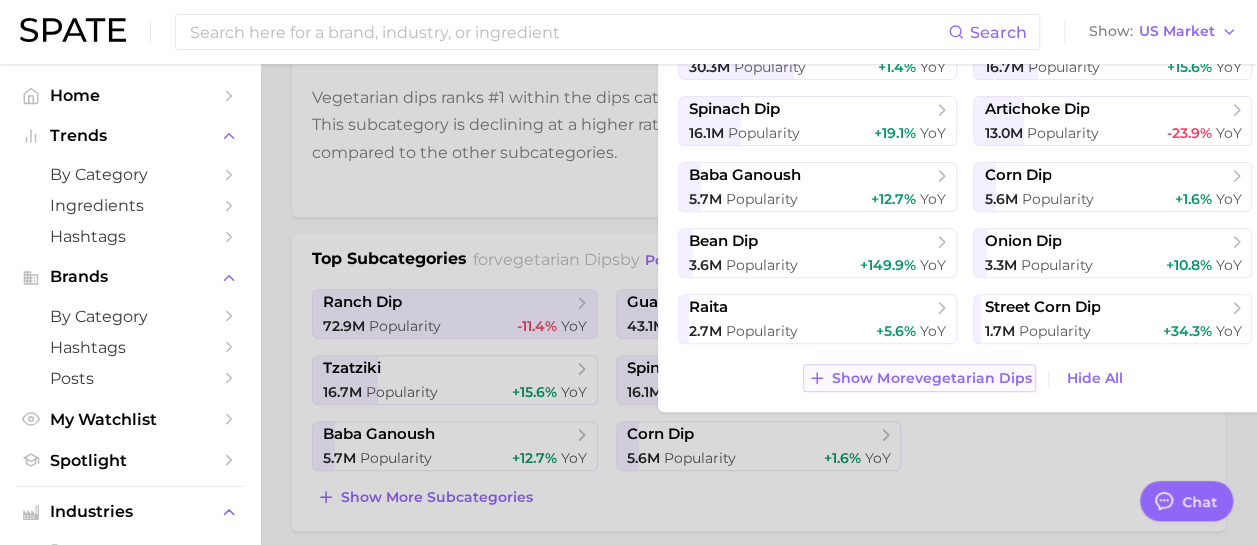 click on "Show More  vegetarian dips" at bounding box center [931, 378] 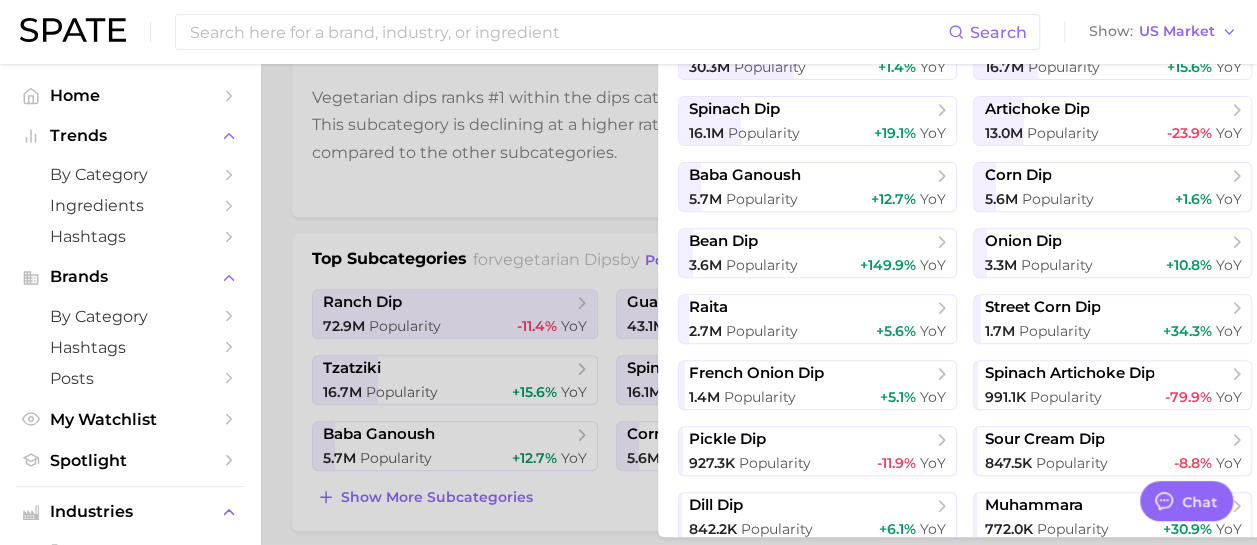 scroll, scrollTop: 72, scrollLeft: 0, axis: vertical 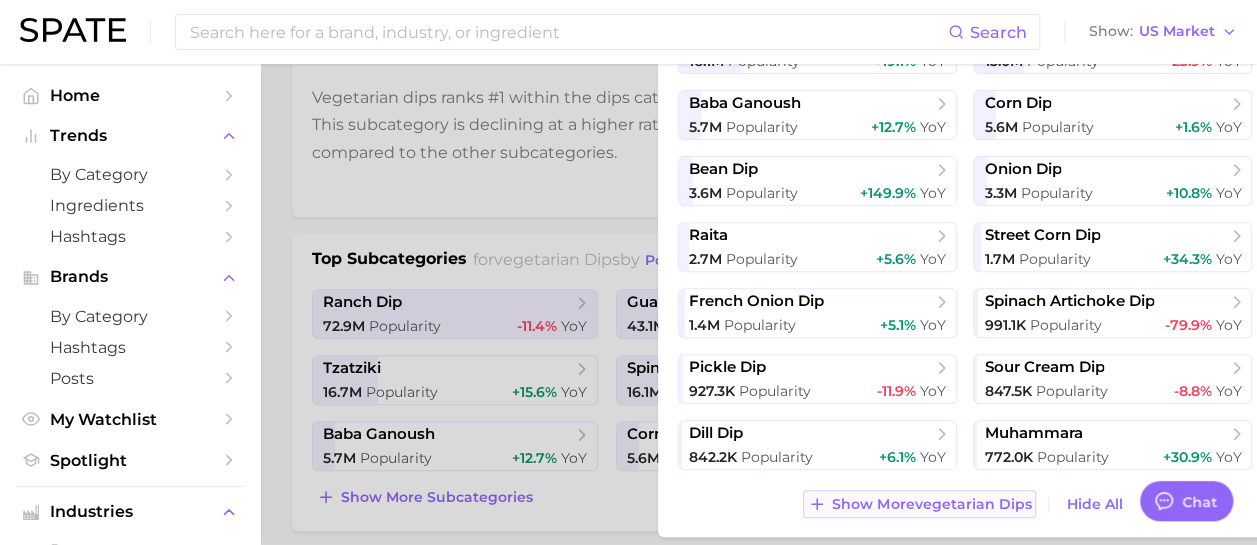 click on "Show More  vegetarian dips" at bounding box center [919, 504] 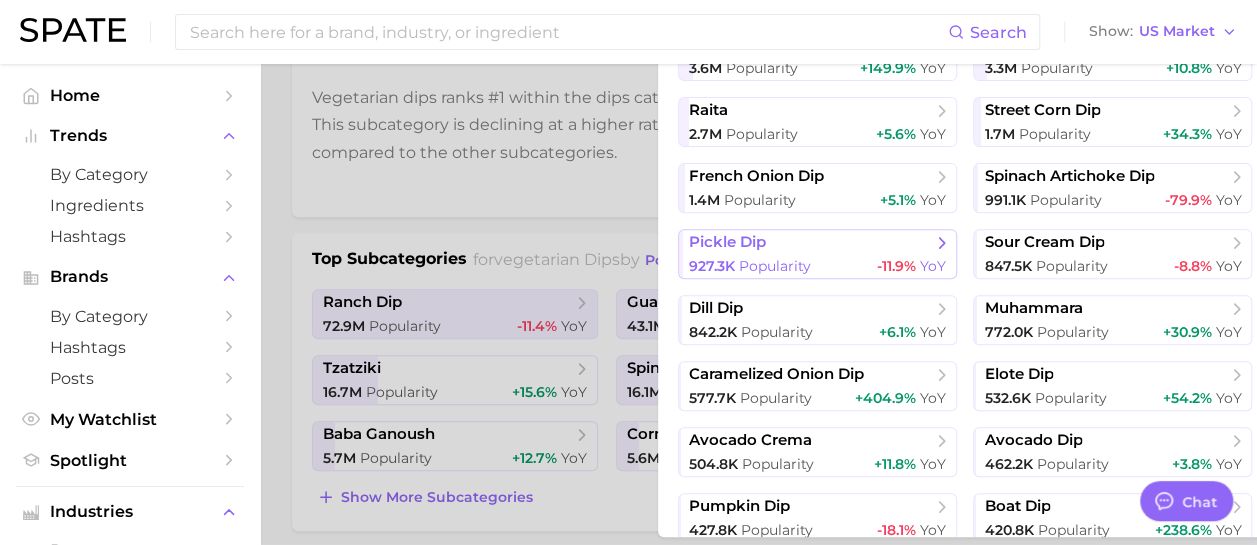 scroll, scrollTop: 270, scrollLeft: 0, axis: vertical 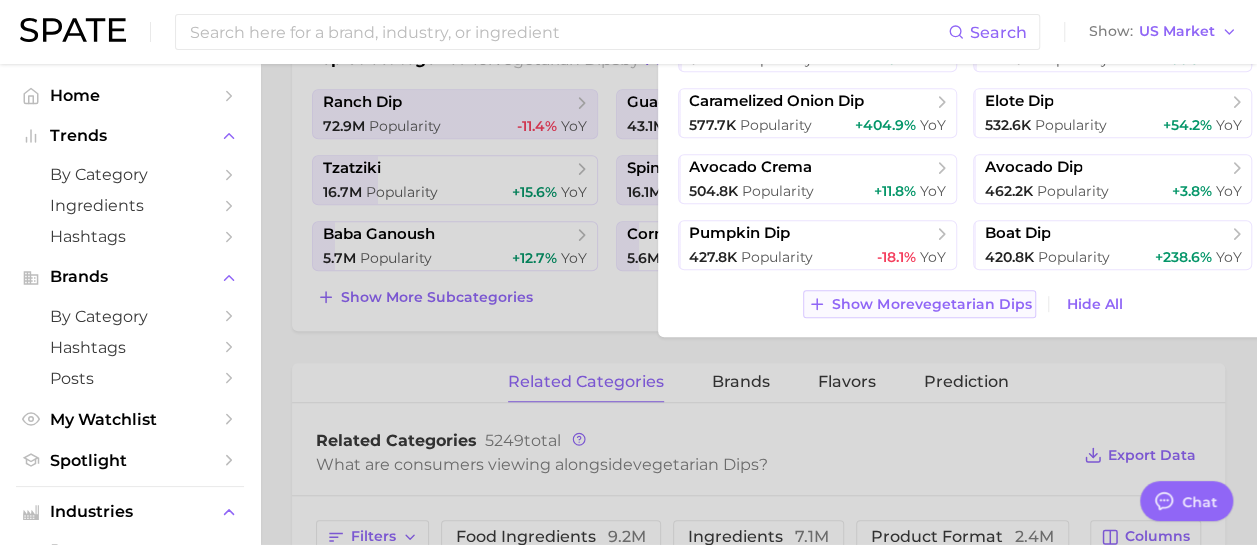 click on "Show More  vegetarian dips" at bounding box center (931, 304) 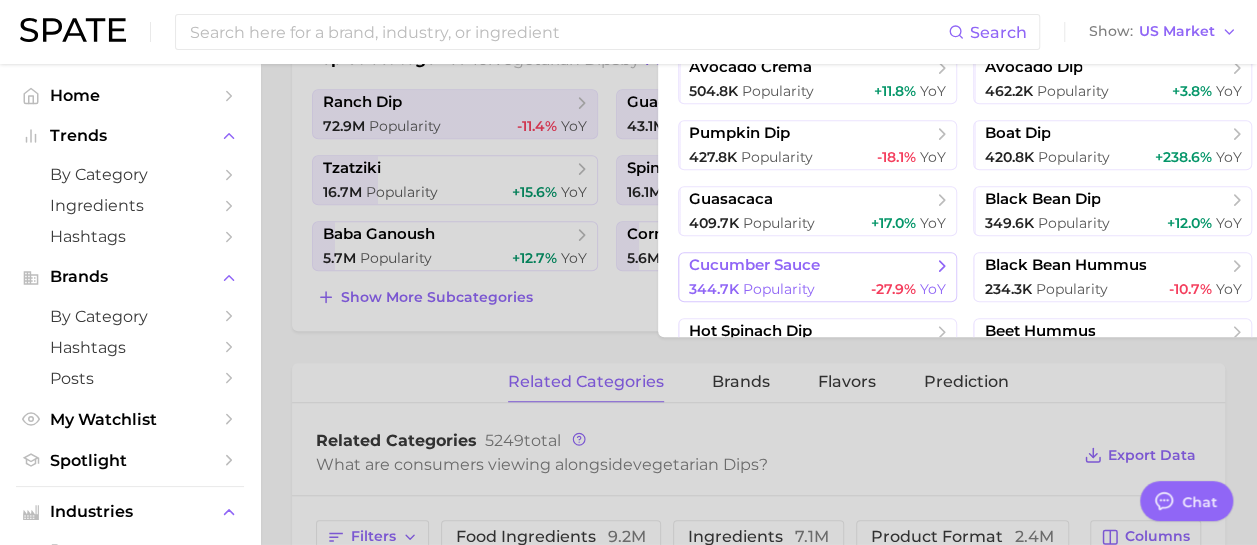 scroll, scrollTop: 468, scrollLeft: 0, axis: vertical 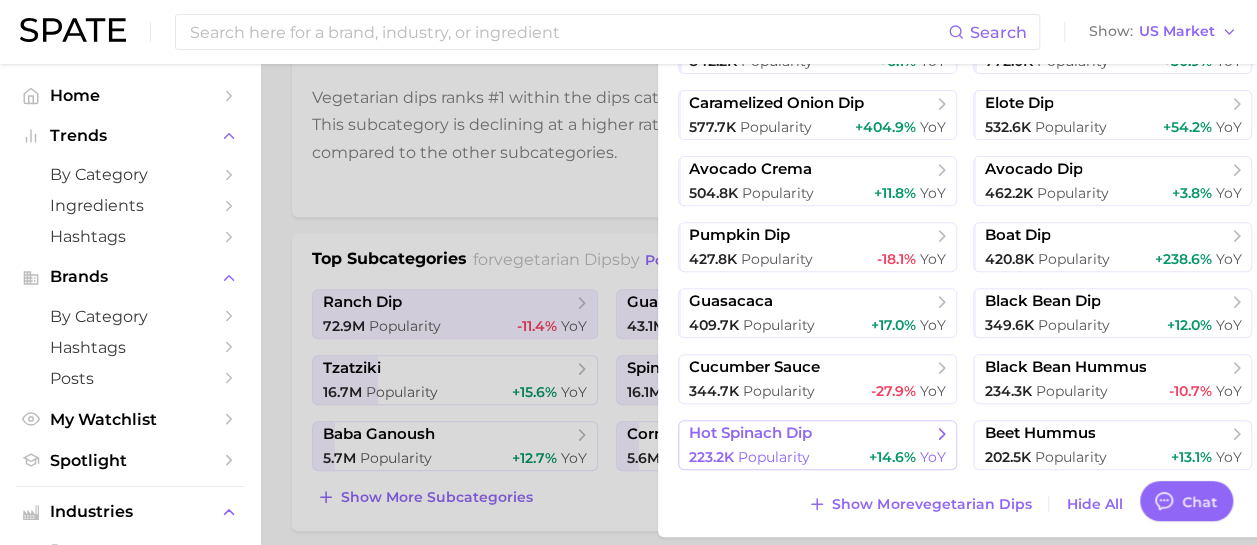 drag, startPoint x: 805, startPoint y: 438, endPoint x: 758, endPoint y: 441, distance: 47.095646 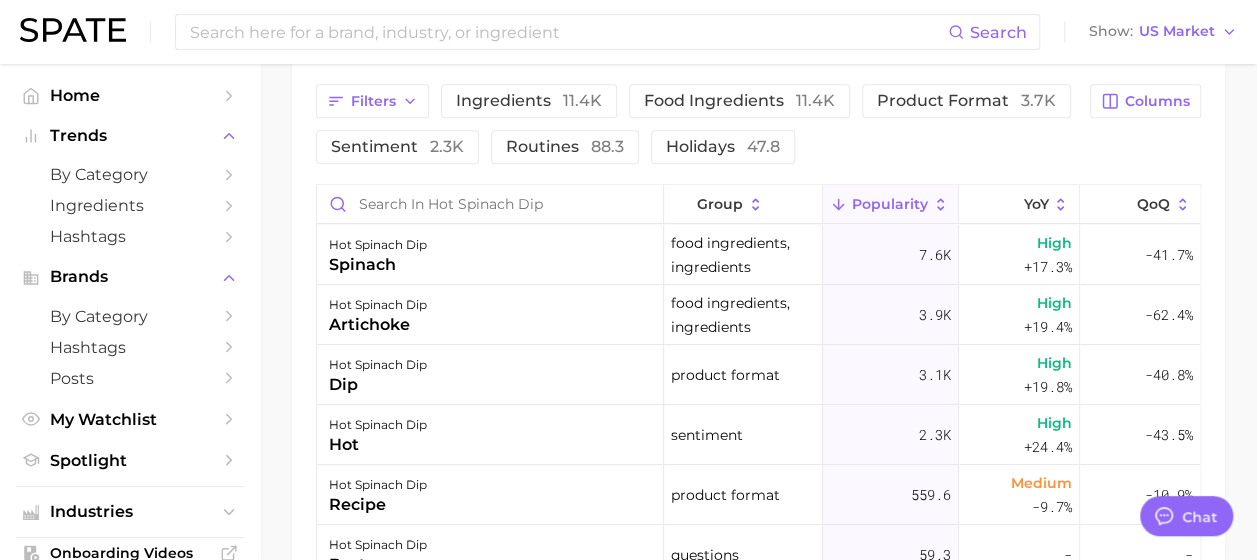 scroll, scrollTop: 1100, scrollLeft: 0, axis: vertical 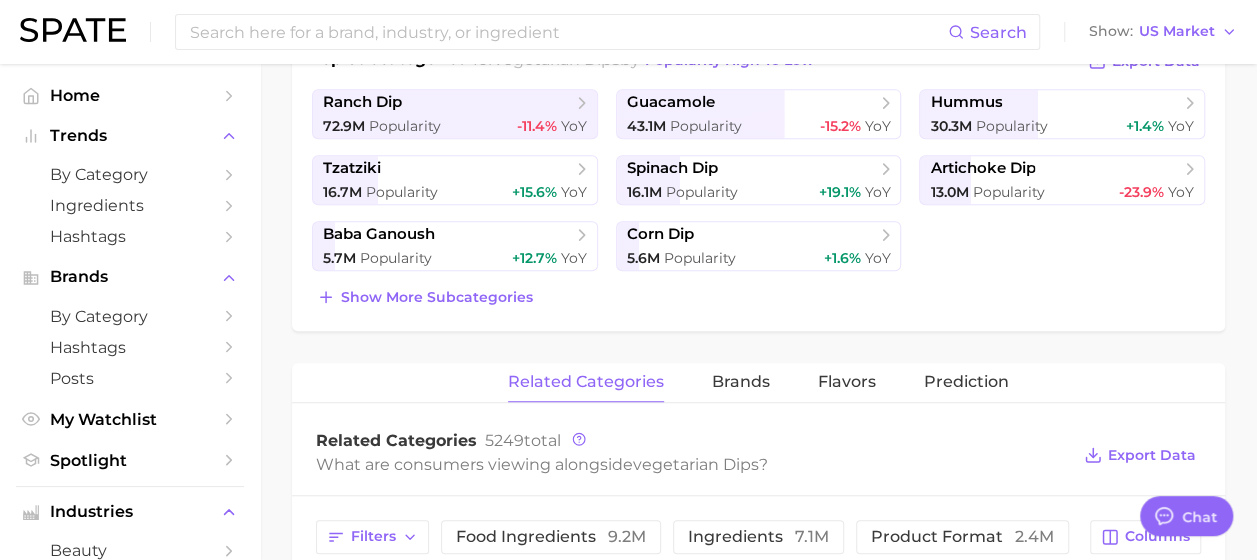 click on "Top Subcategories for  vegetarian dips  by popularity high to low Export Data ranch dip 72.9m  Popularity -11.4%  YoY guacamole 43.1m  Popularity -15.2%  YoY hummus 30.3m  Popularity +1.4%  YoY tzatziki 16.7m  Popularity +15.6%  YoY spinach dip 16.1m  Popularity +19.1%  YoY artichoke dip 13.0m  Popularity -23.9%  YoY baba ganoush 5.7m  Popularity +12.7%  YoY corn dip 5.6m  Popularity +1.6%  YoY Show more subcategories" at bounding box center [758, 179] 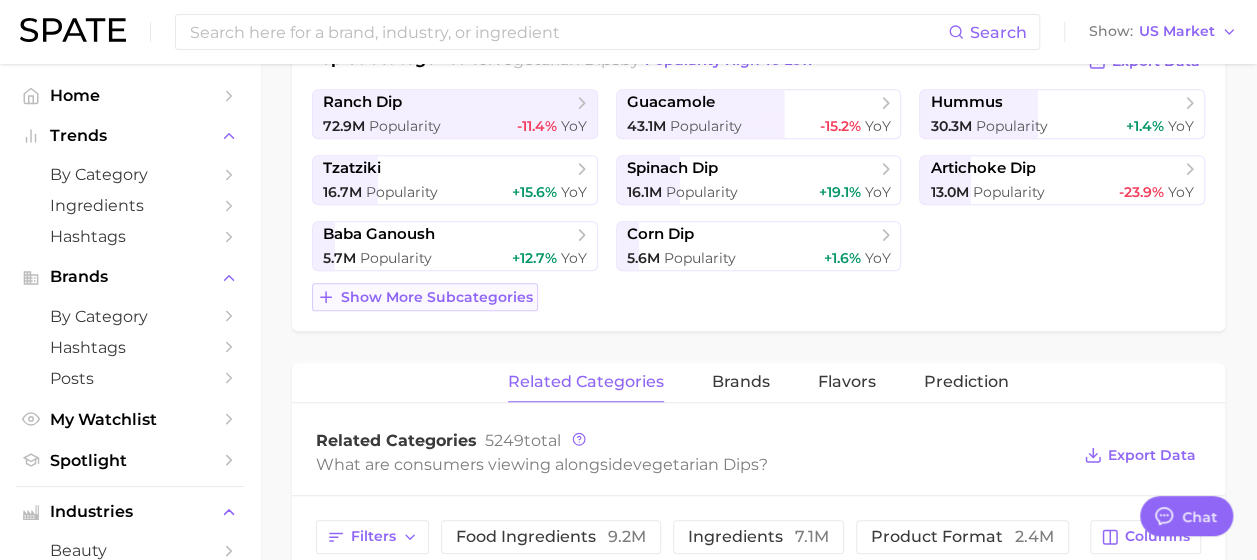 click on "Show more subcategories" at bounding box center (437, 297) 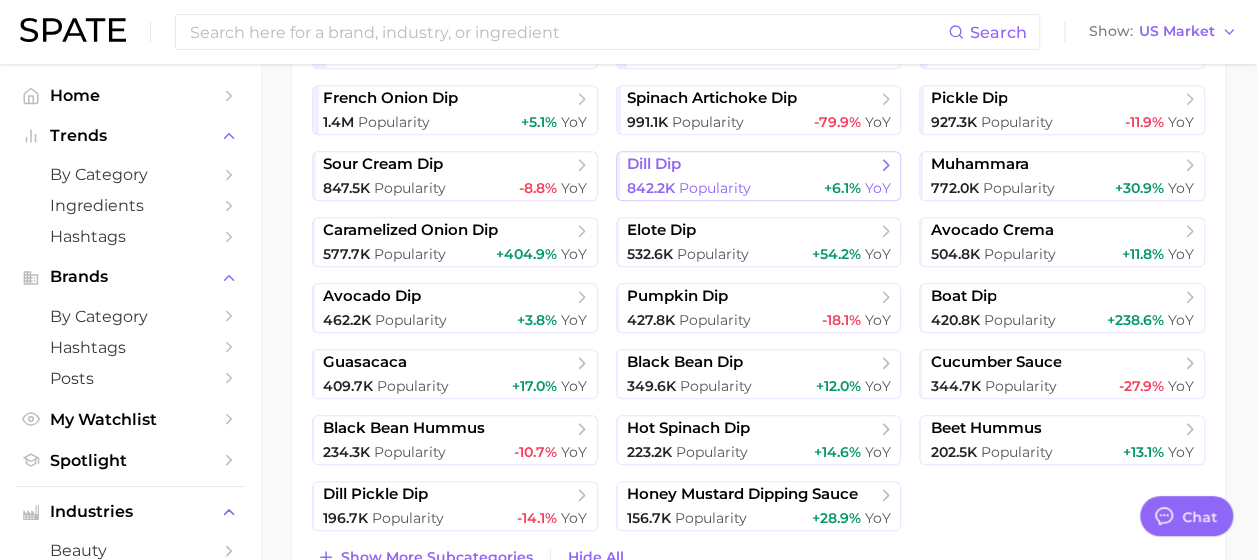 scroll, scrollTop: 800, scrollLeft: 0, axis: vertical 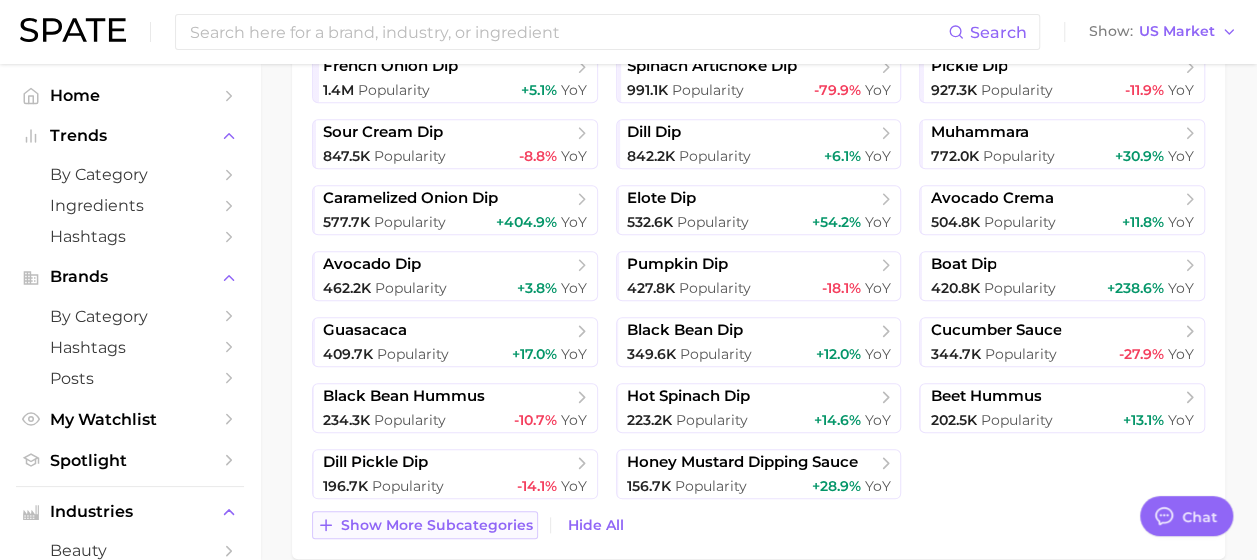 click on "Show more subcategories" at bounding box center [437, 525] 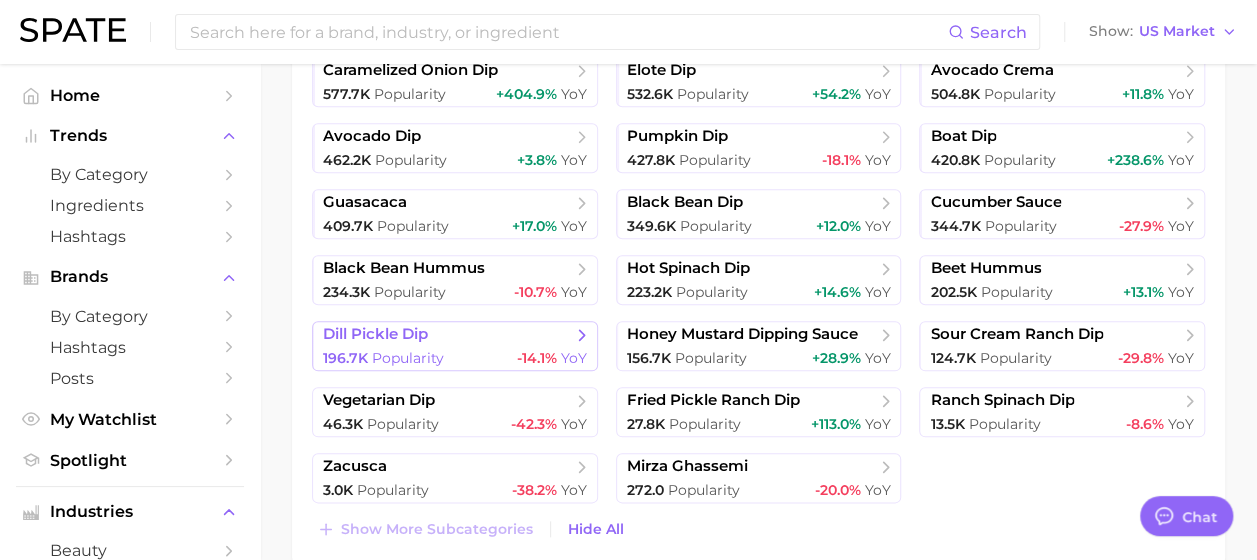 scroll, scrollTop: 1000, scrollLeft: 0, axis: vertical 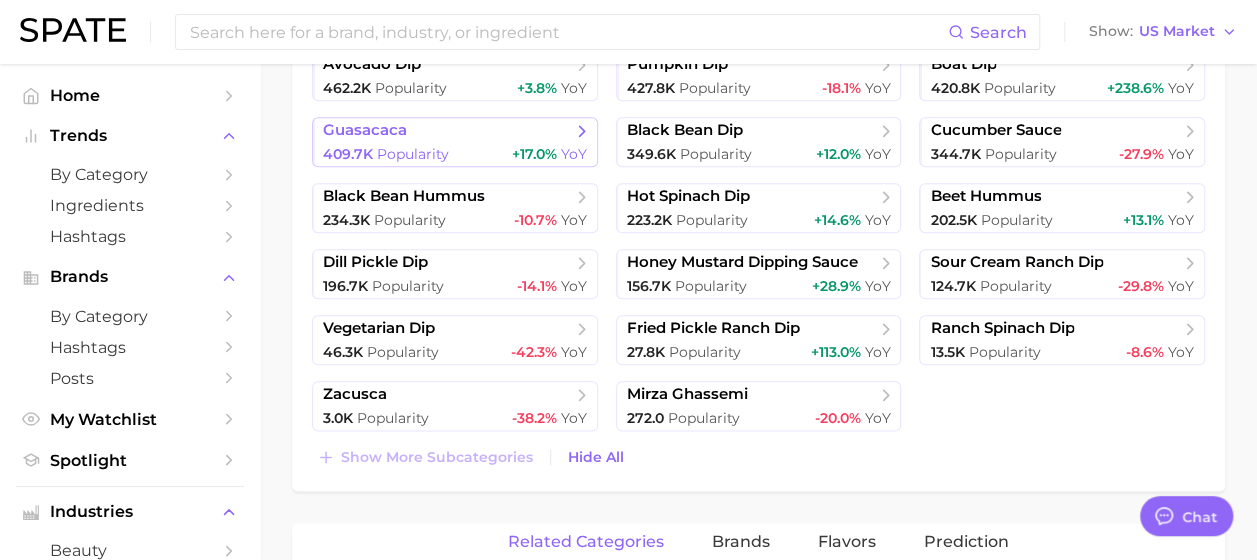 click on "409.7k   Popularity" at bounding box center [386, 154] 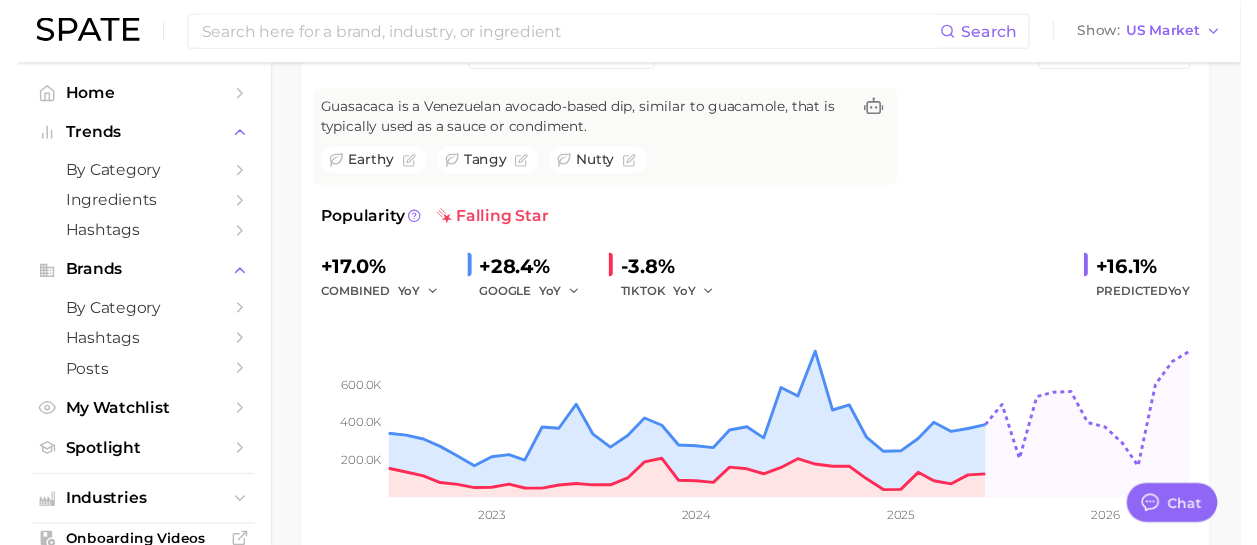scroll, scrollTop: 0, scrollLeft: 0, axis: both 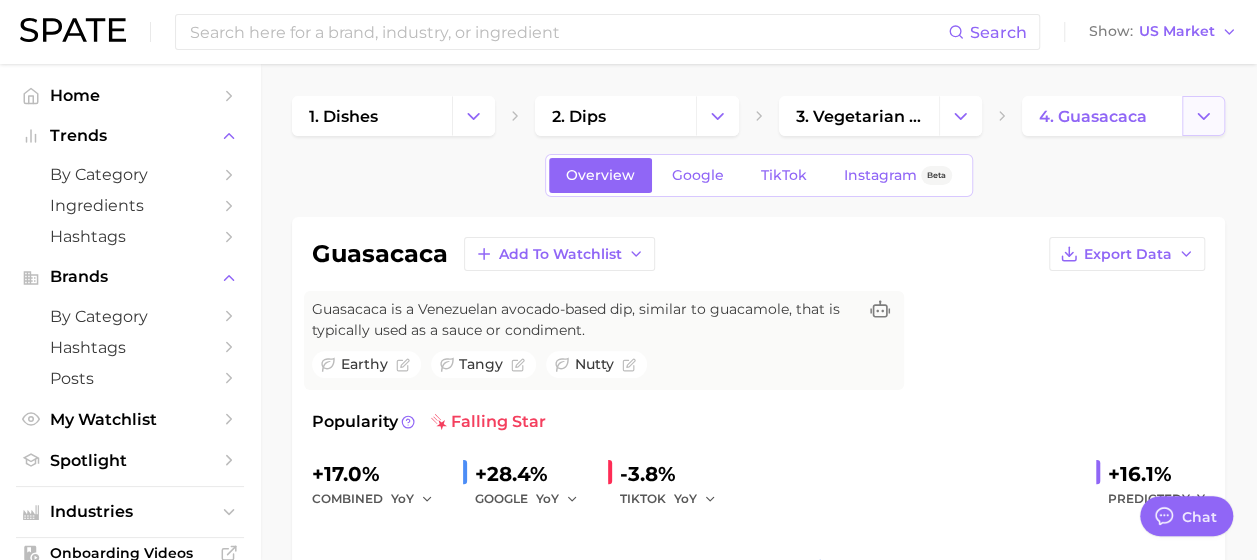 click 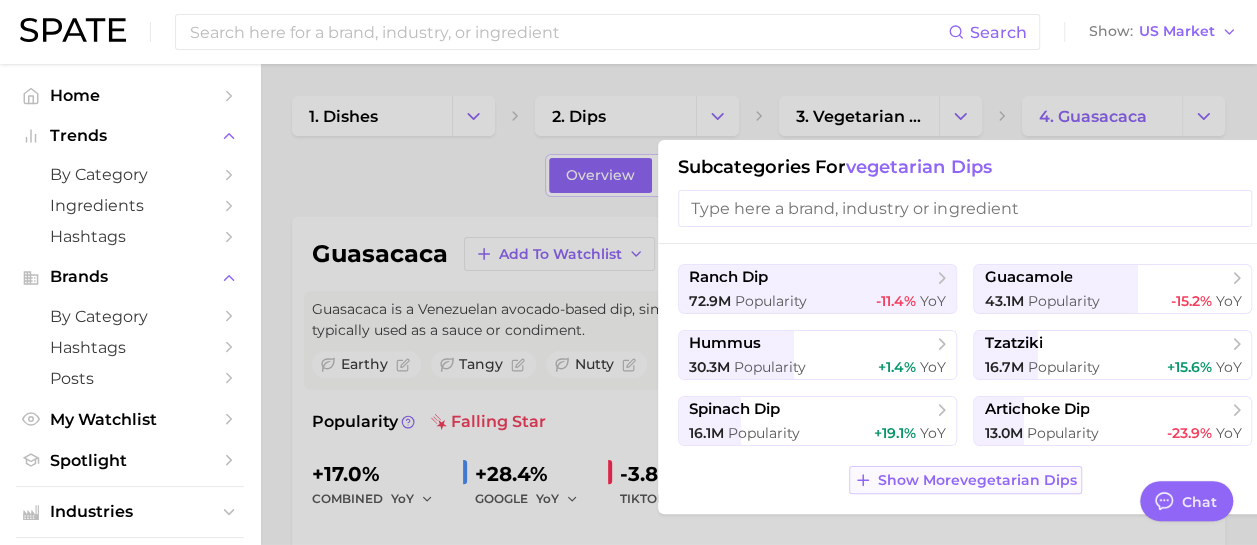 click on "Show More  vegetarian dips" at bounding box center [977, 480] 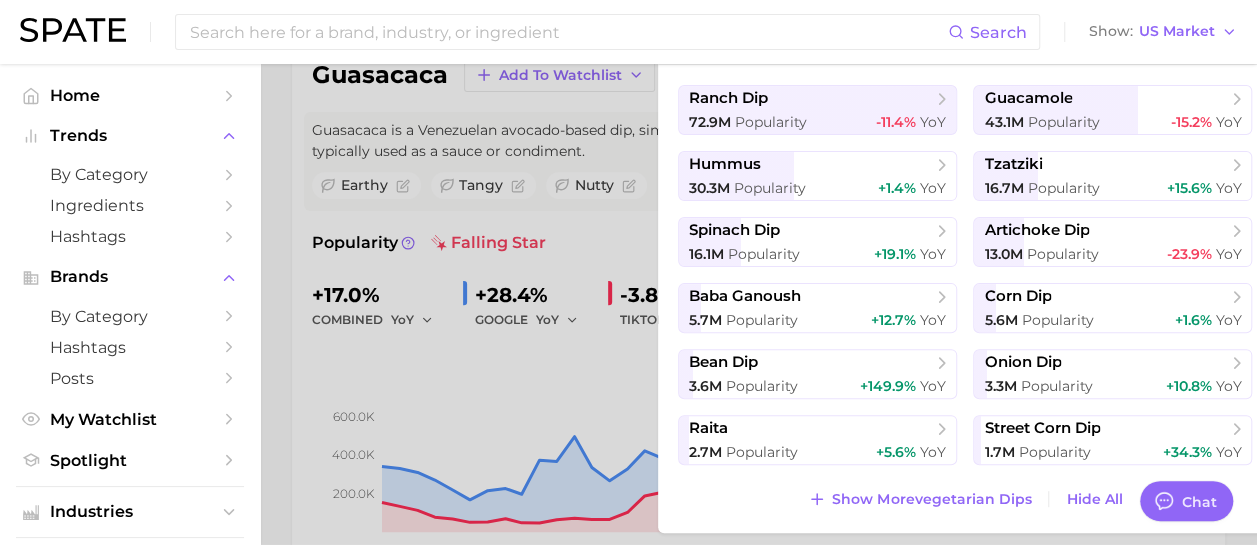 scroll, scrollTop: 500, scrollLeft: 0, axis: vertical 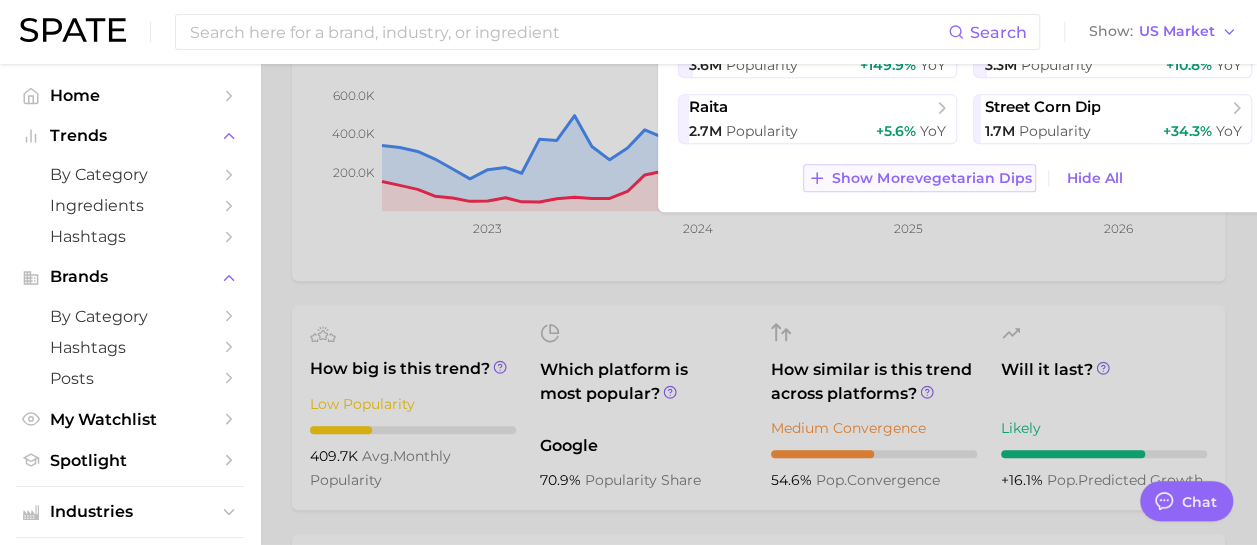 click on "Show More  vegetarian dips" at bounding box center [931, 178] 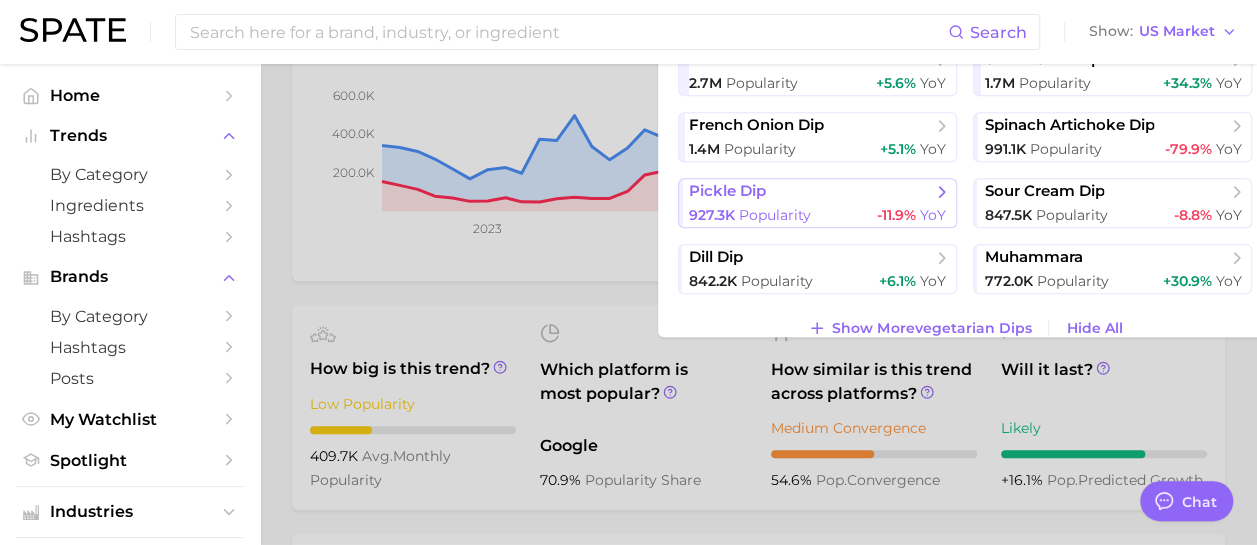 scroll, scrollTop: 72, scrollLeft: 0, axis: vertical 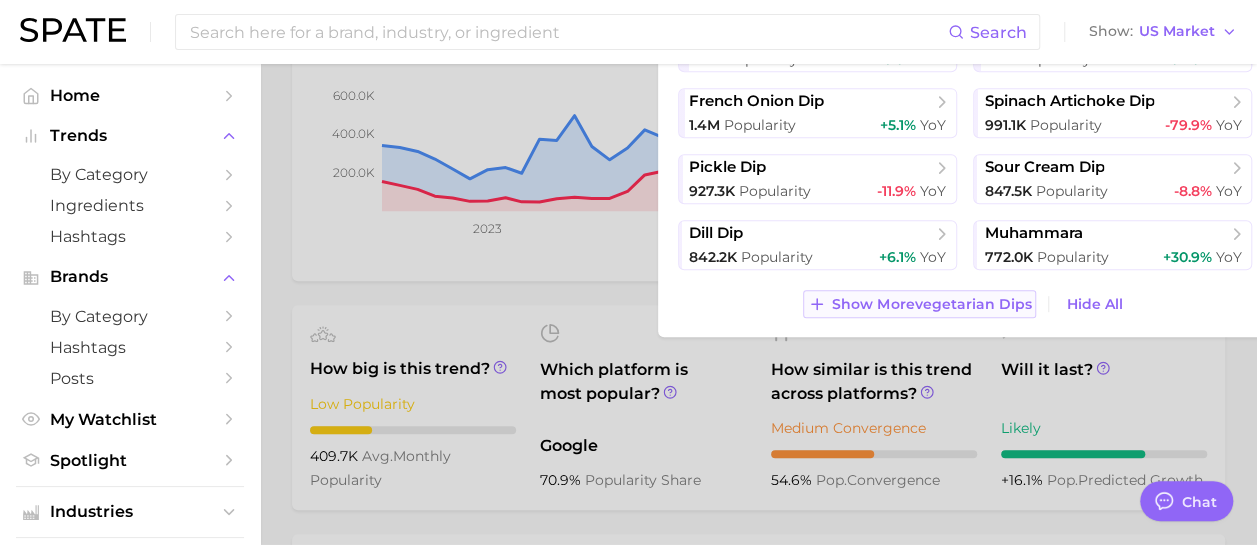 click on "Show More  vegetarian dips" at bounding box center [931, 304] 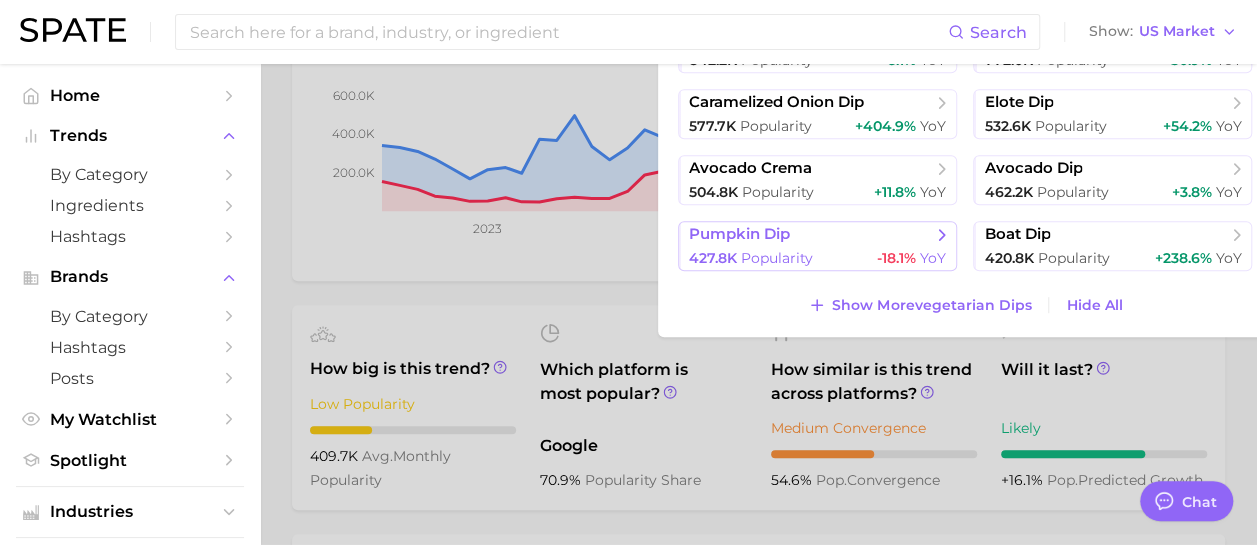 scroll, scrollTop: 270, scrollLeft: 0, axis: vertical 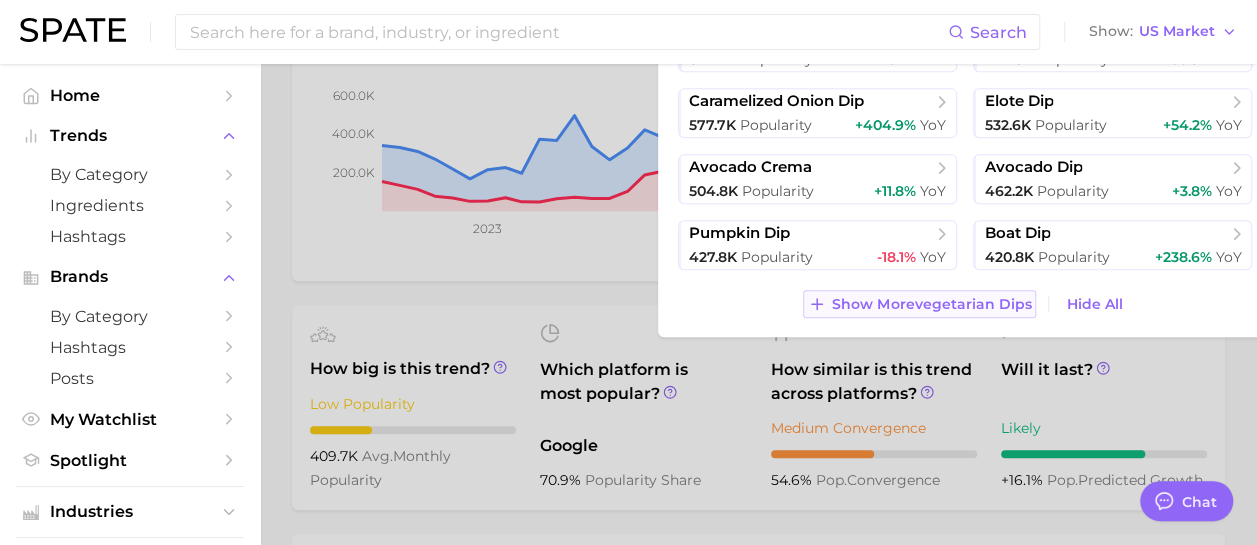 click on "Show More  vegetarian dips" at bounding box center (931, 304) 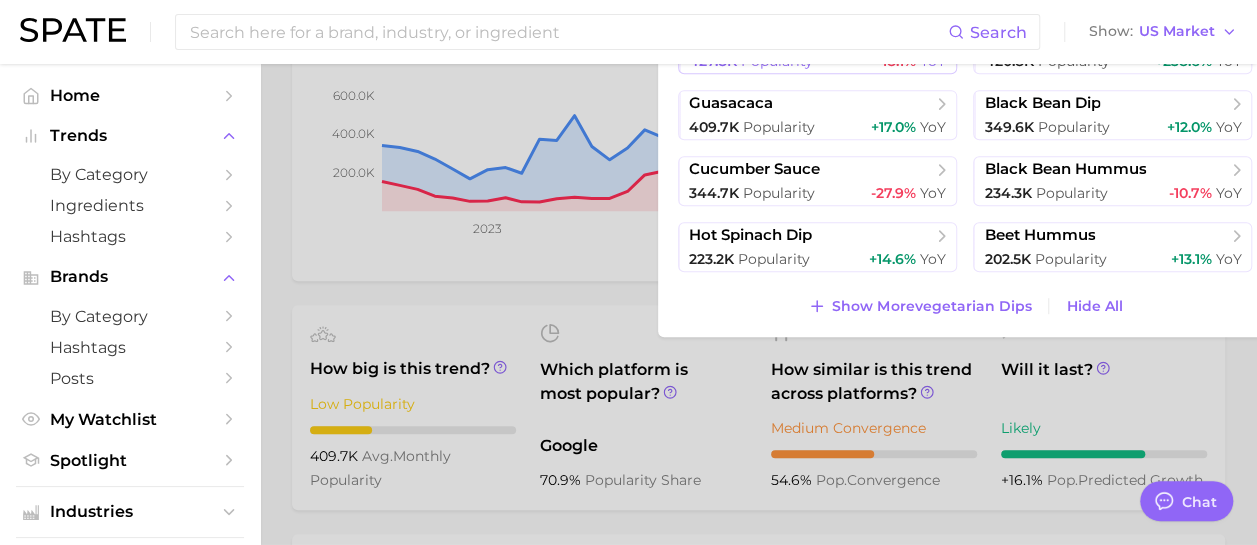 scroll, scrollTop: 468, scrollLeft: 0, axis: vertical 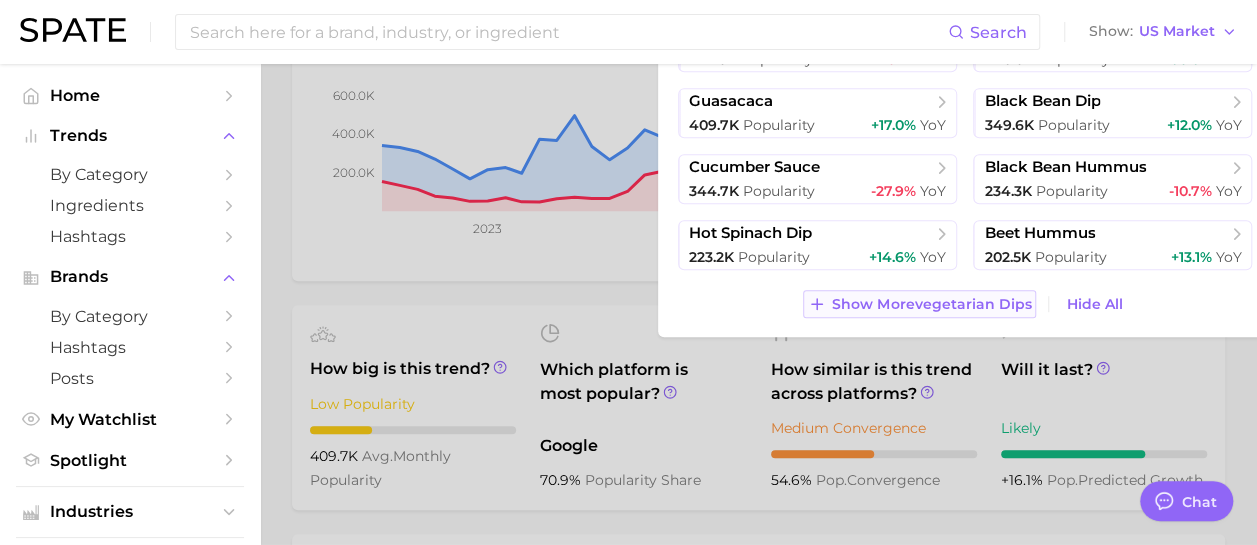 click on "Show More  vegetarian dips" at bounding box center (919, 304) 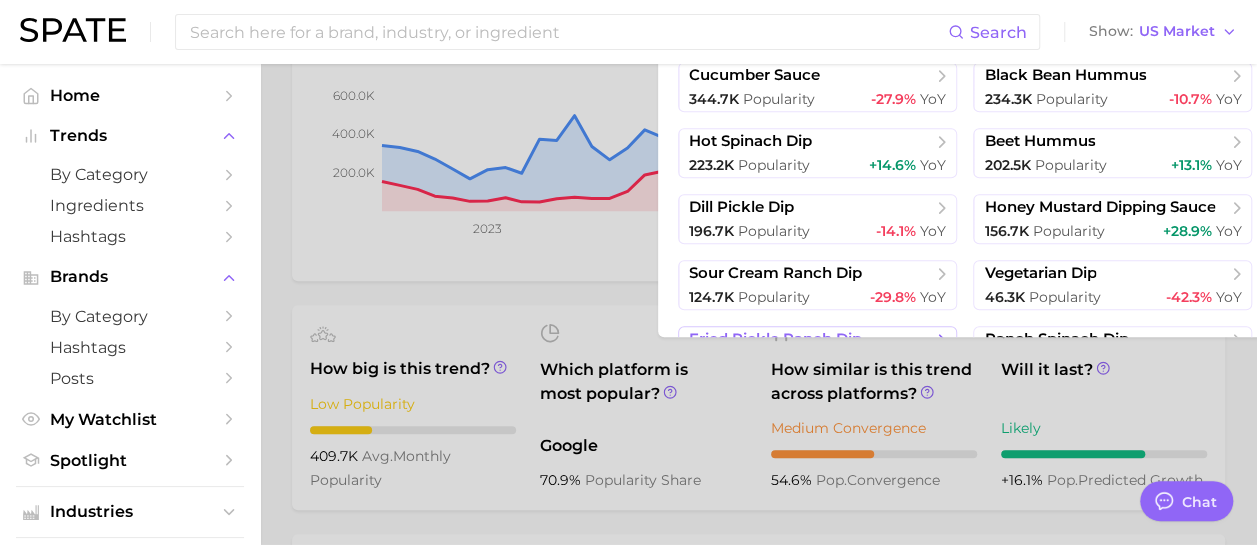 scroll, scrollTop: 666, scrollLeft: 0, axis: vertical 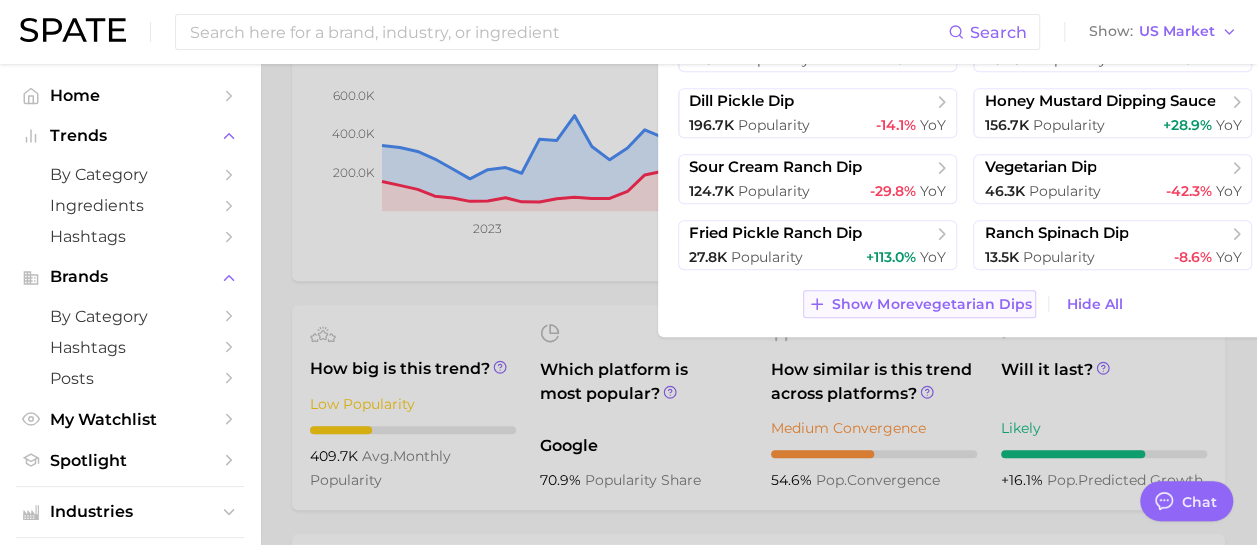 click on "Show More  vegetarian dips" at bounding box center [931, 304] 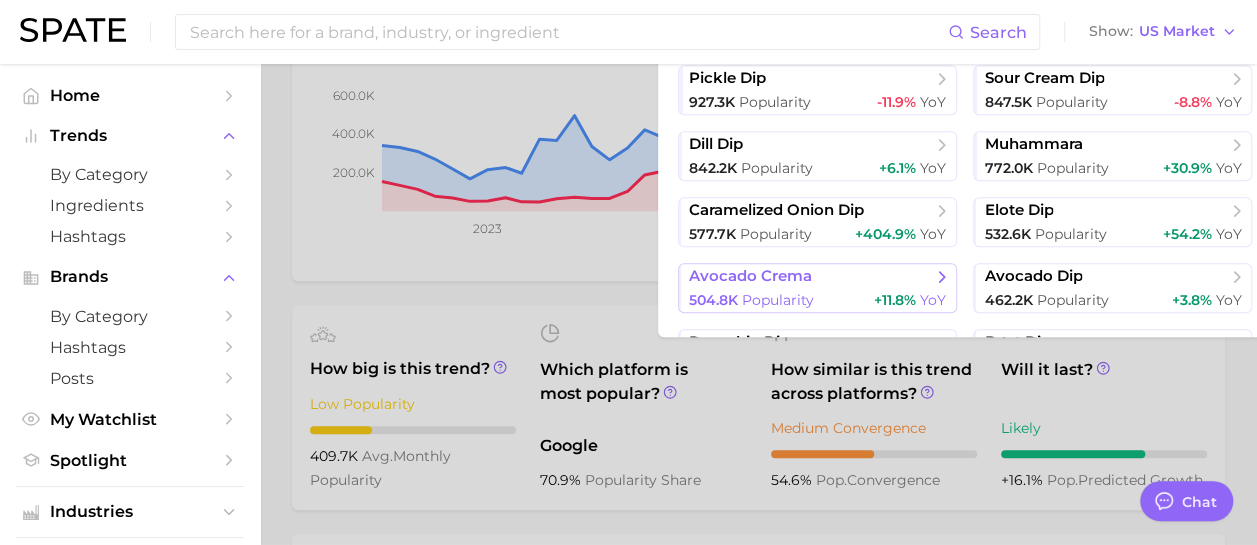 scroll, scrollTop: 0, scrollLeft: 0, axis: both 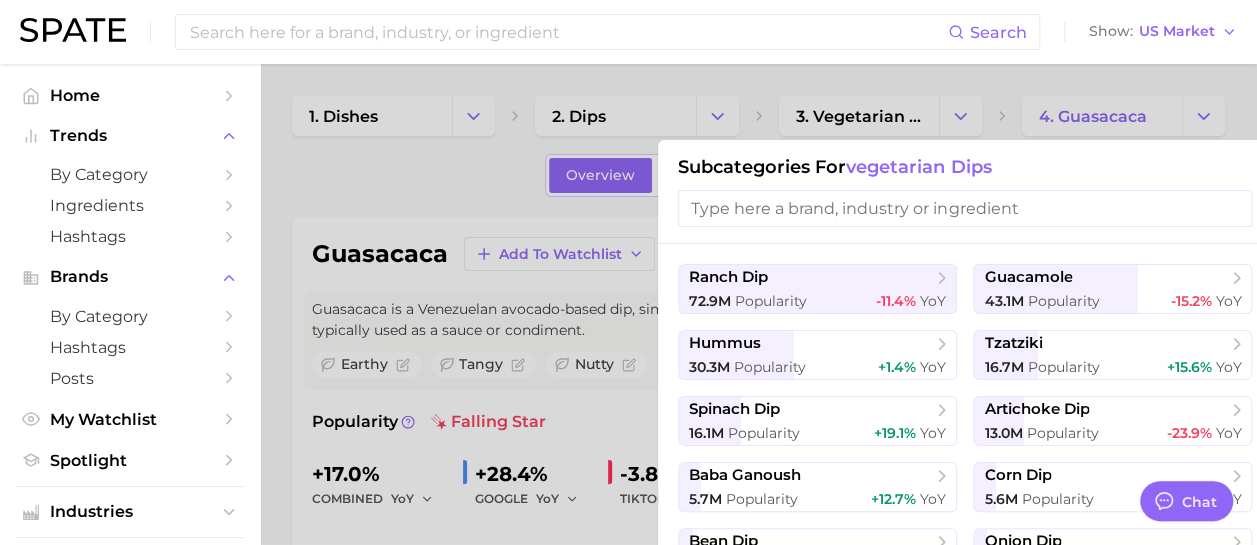 click at bounding box center [628, 272] 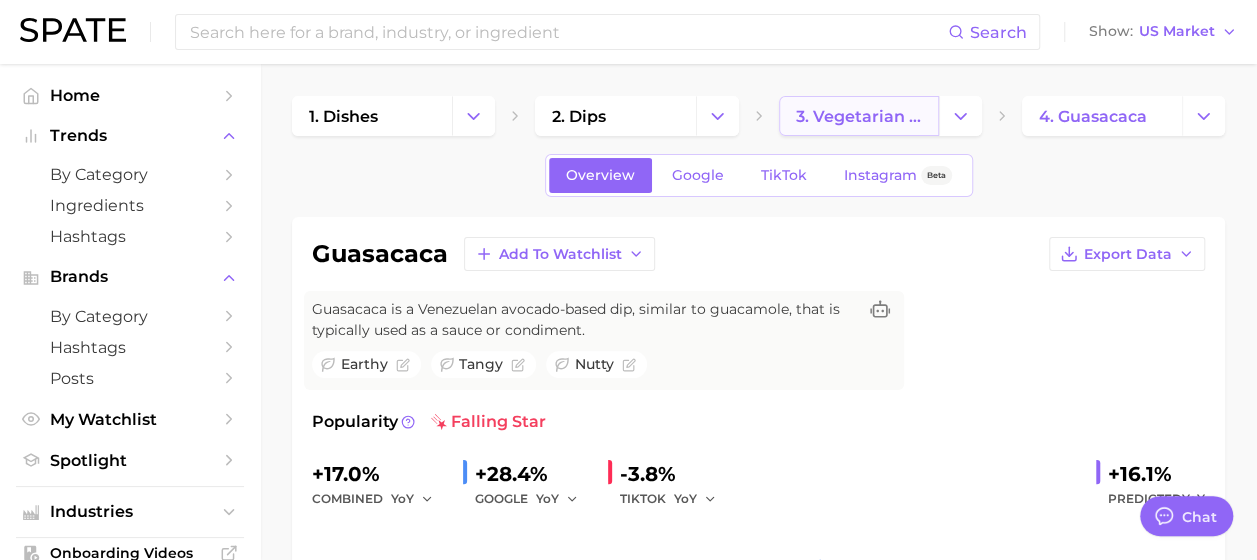 click on "3. vegetarian dips" at bounding box center [859, 116] 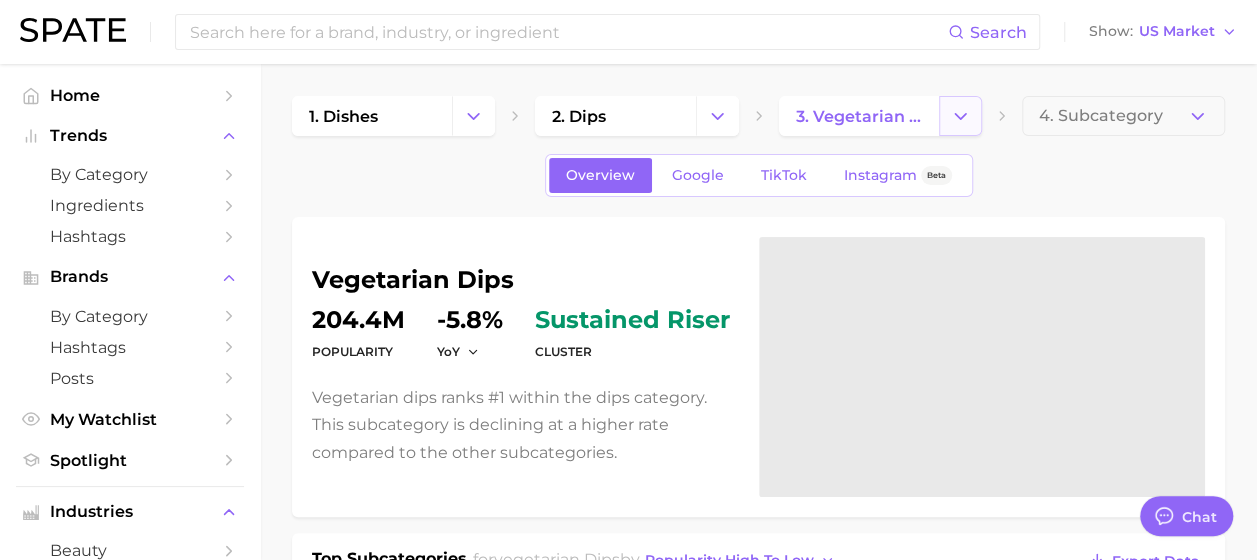 click 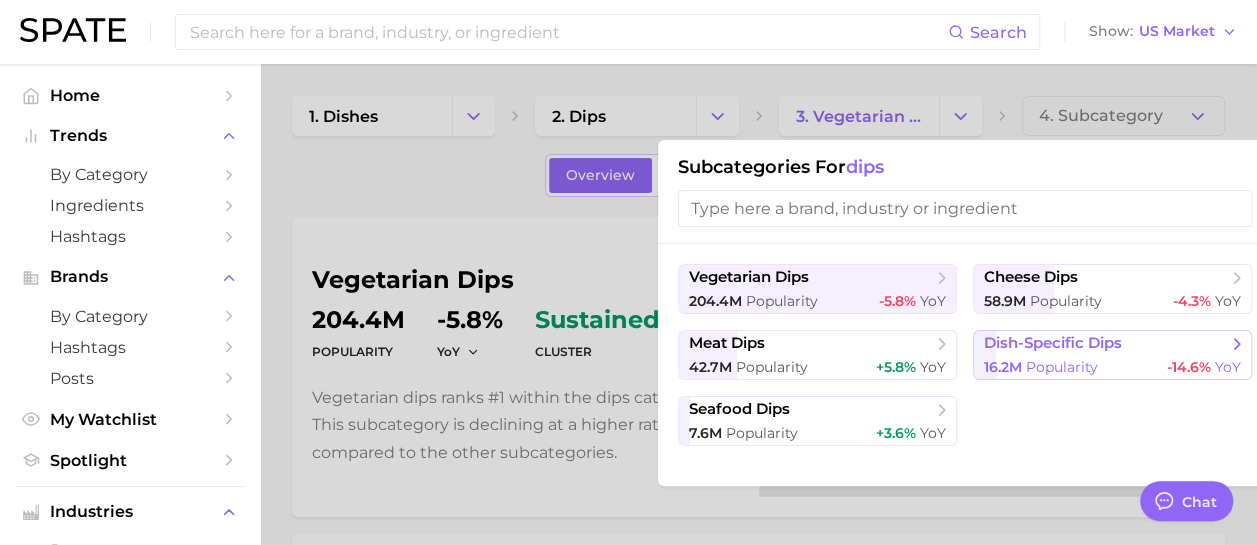 click on "dish-specific dips 16.2m  Popularity -14.6%  YoY" at bounding box center [1112, 355] 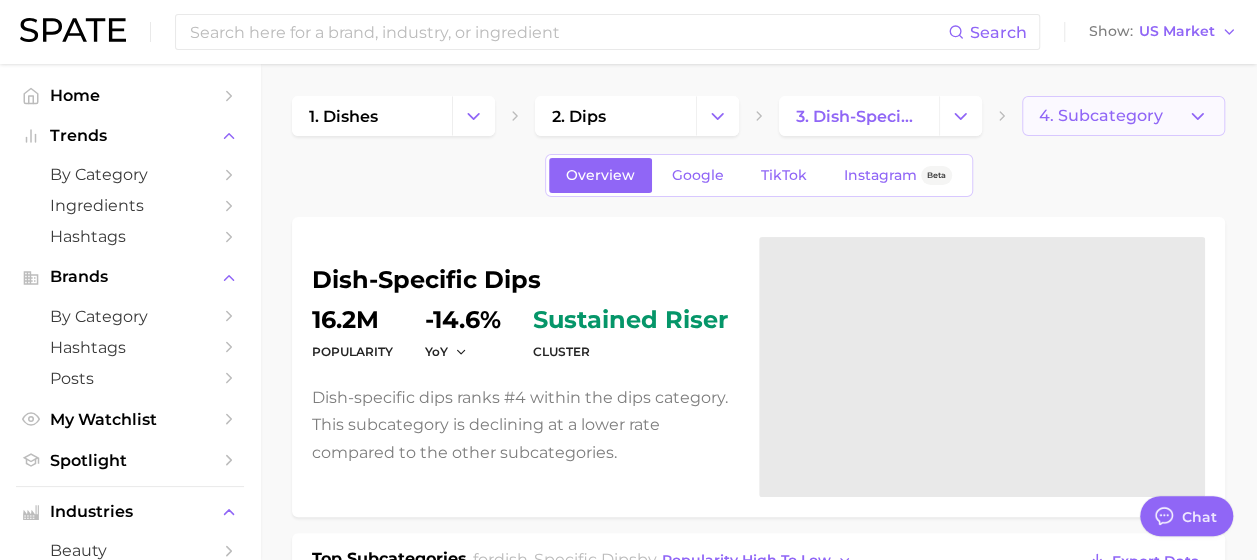click 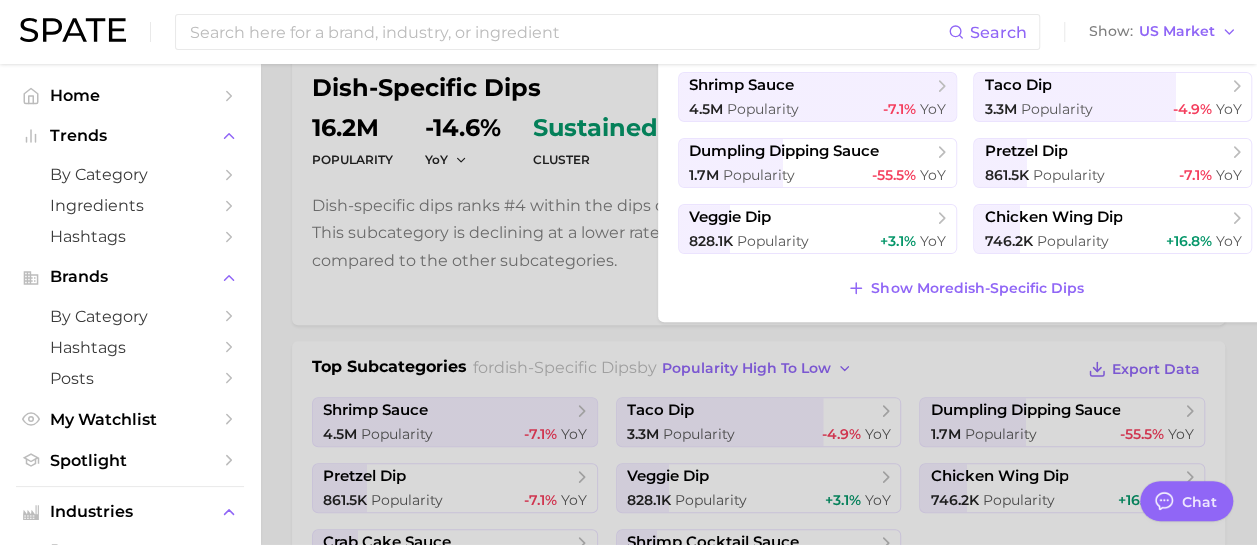 scroll, scrollTop: 200, scrollLeft: 0, axis: vertical 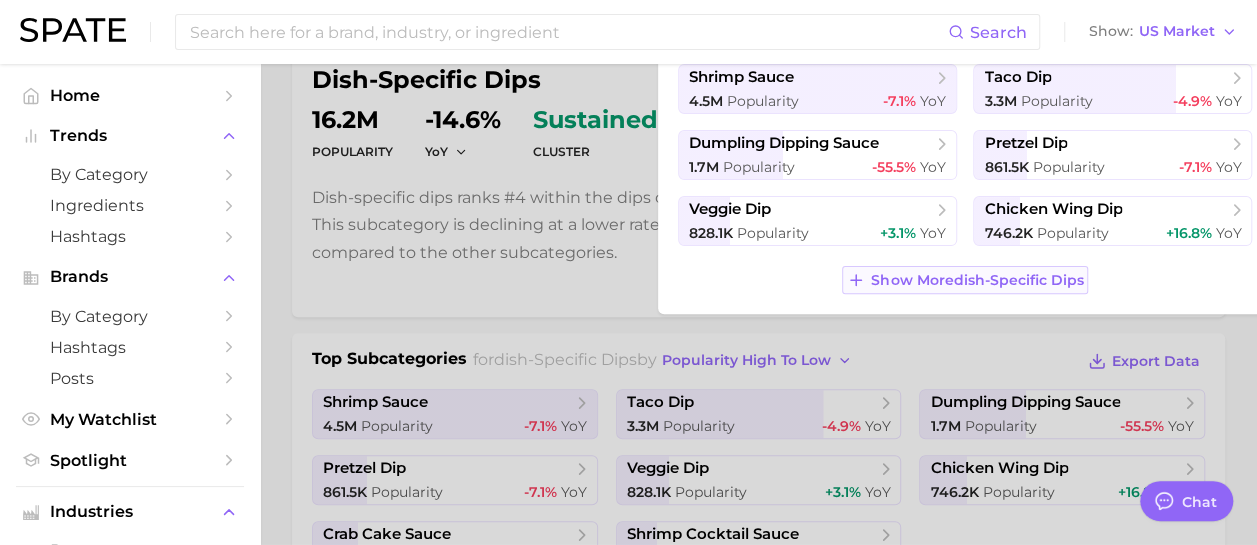 click on "Show More  dish-specific dips" at bounding box center (977, 280) 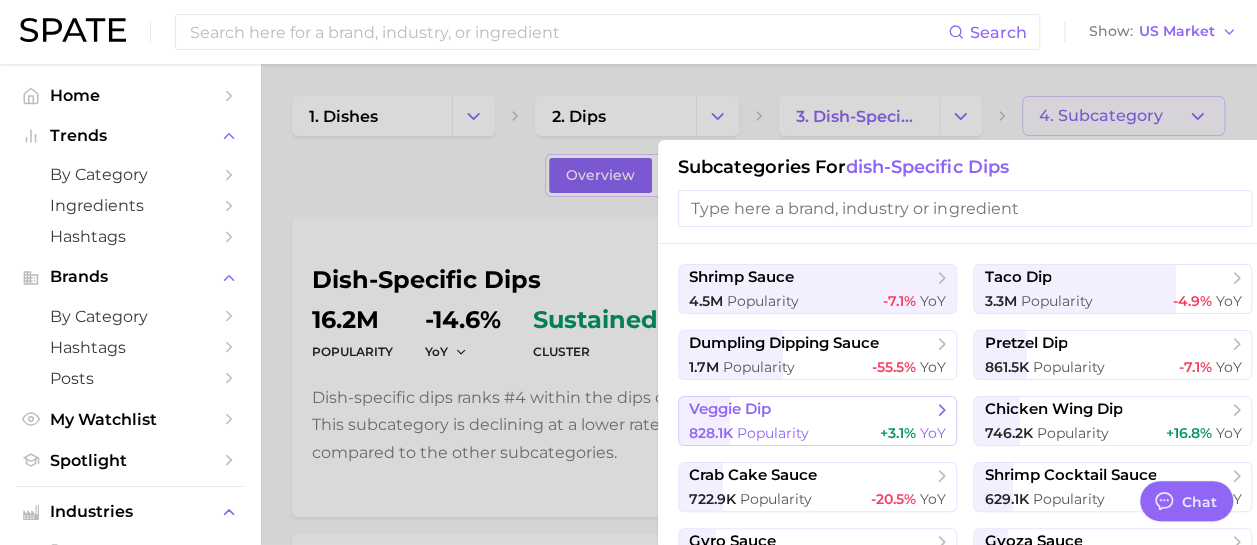 scroll, scrollTop: 0, scrollLeft: 0, axis: both 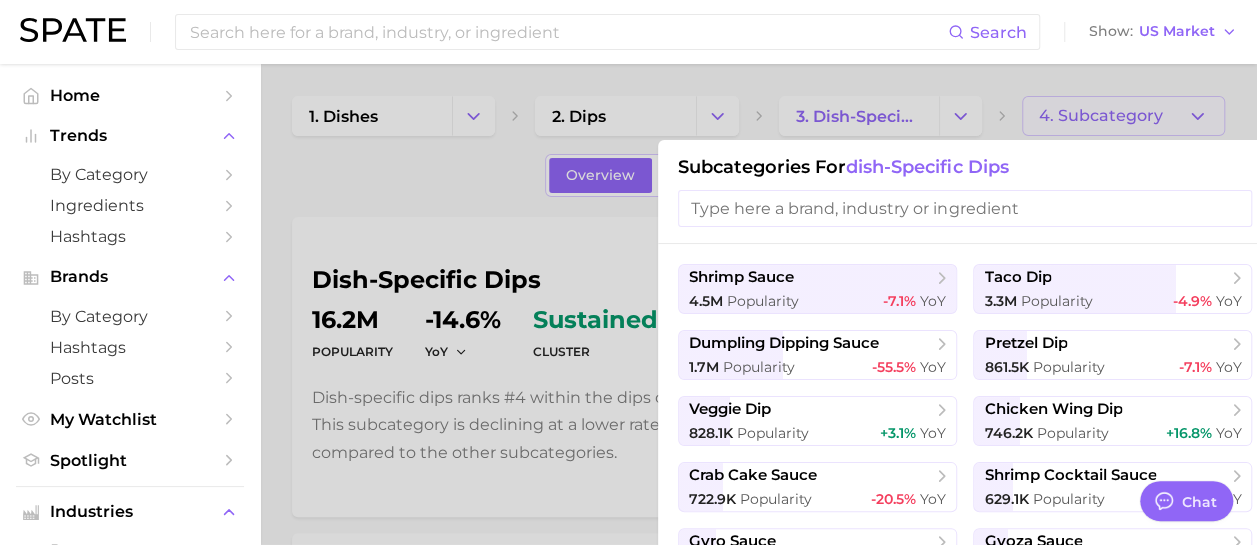 click at bounding box center [628, 272] 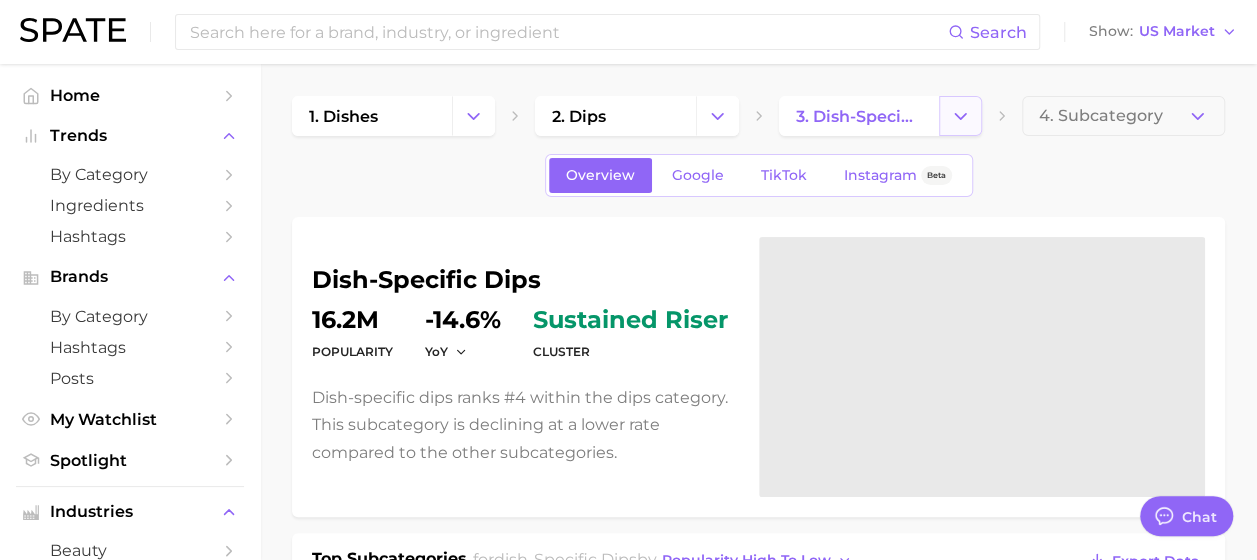 click 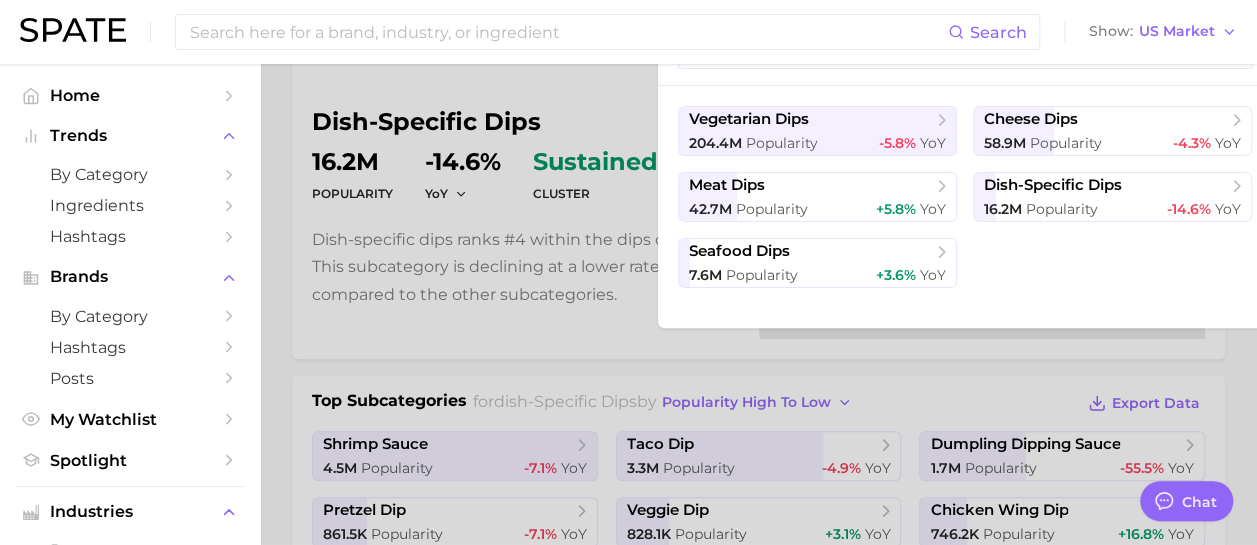 scroll, scrollTop: 200, scrollLeft: 0, axis: vertical 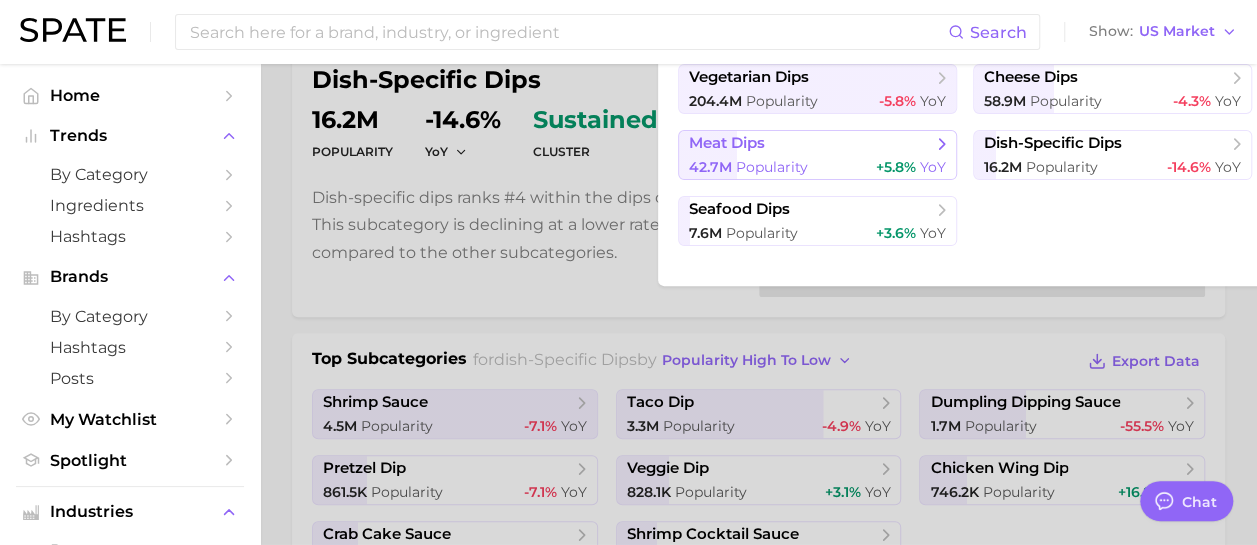 click on "meat dips 42.7m   Popularity +5.8%   YoY" at bounding box center (817, 155) 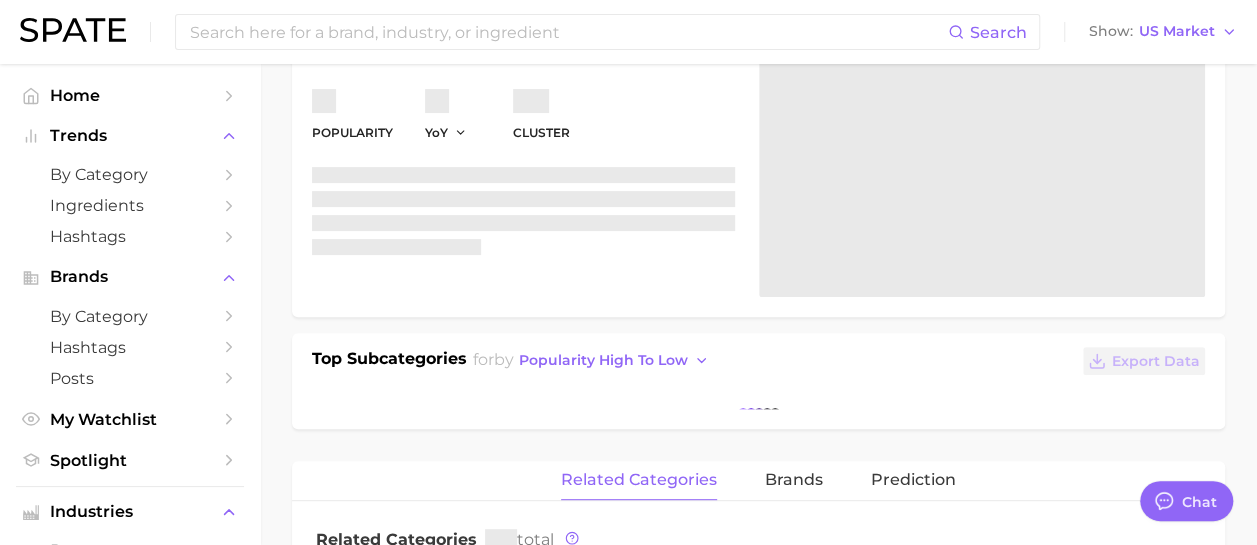 scroll, scrollTop: 0, scrollLeft: 0, axis: both 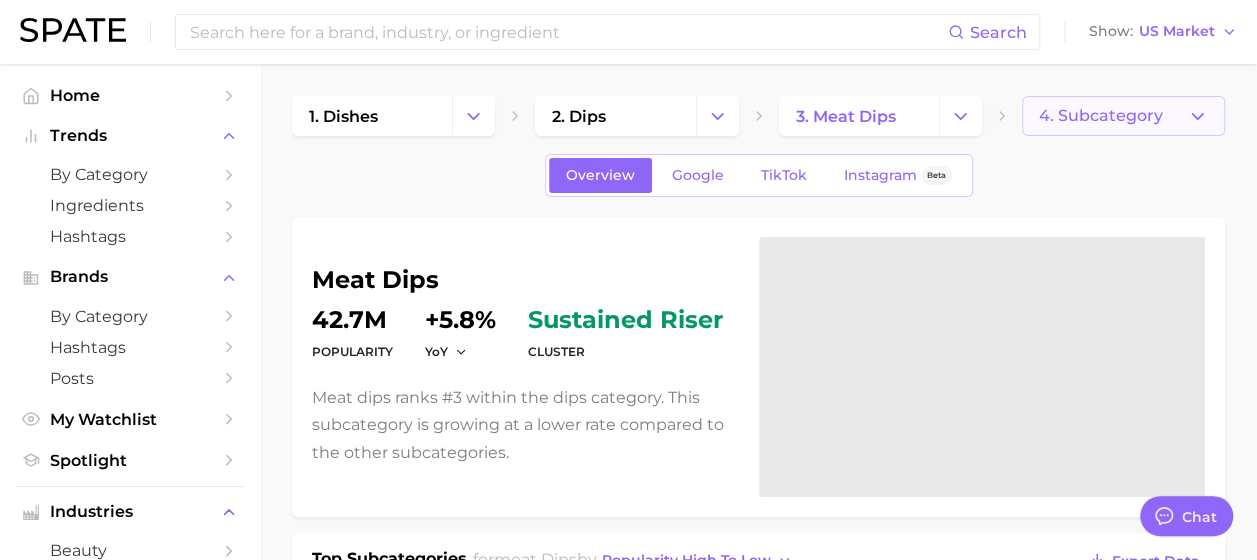click 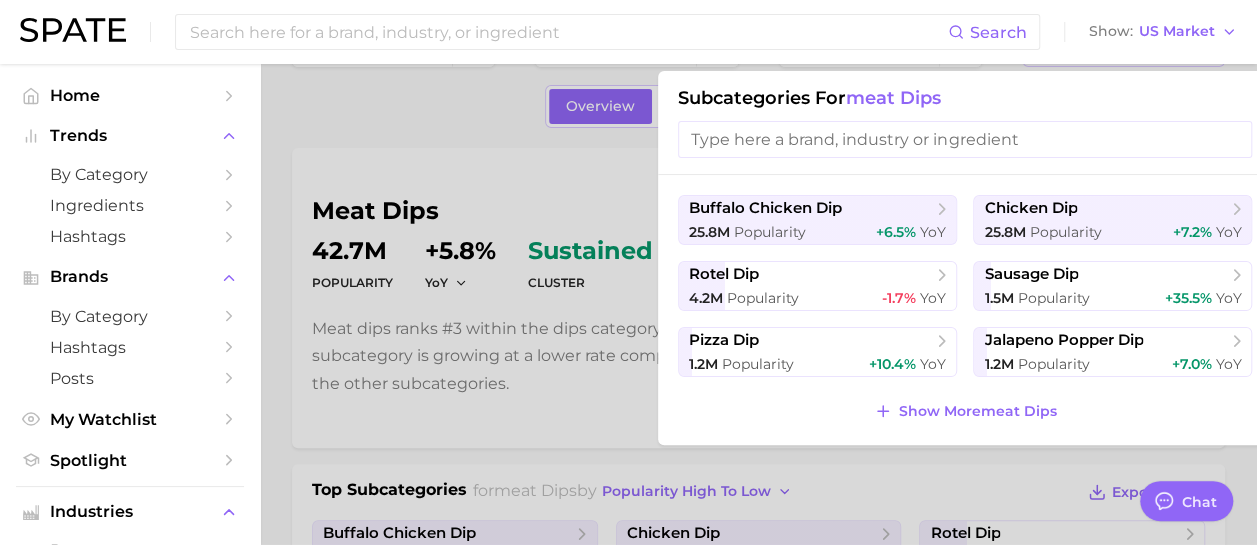 scroll, scrollTop: 100, scrollLeft: 0, axis: vertical 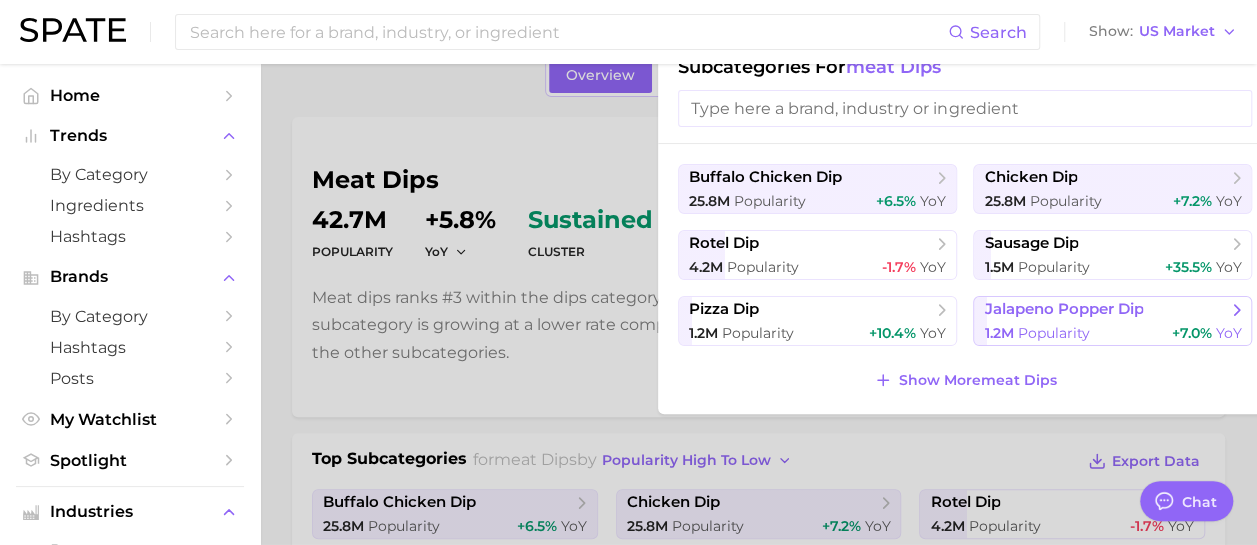 click on "jalapeno popper dip" at bounding box center [1063, 309] 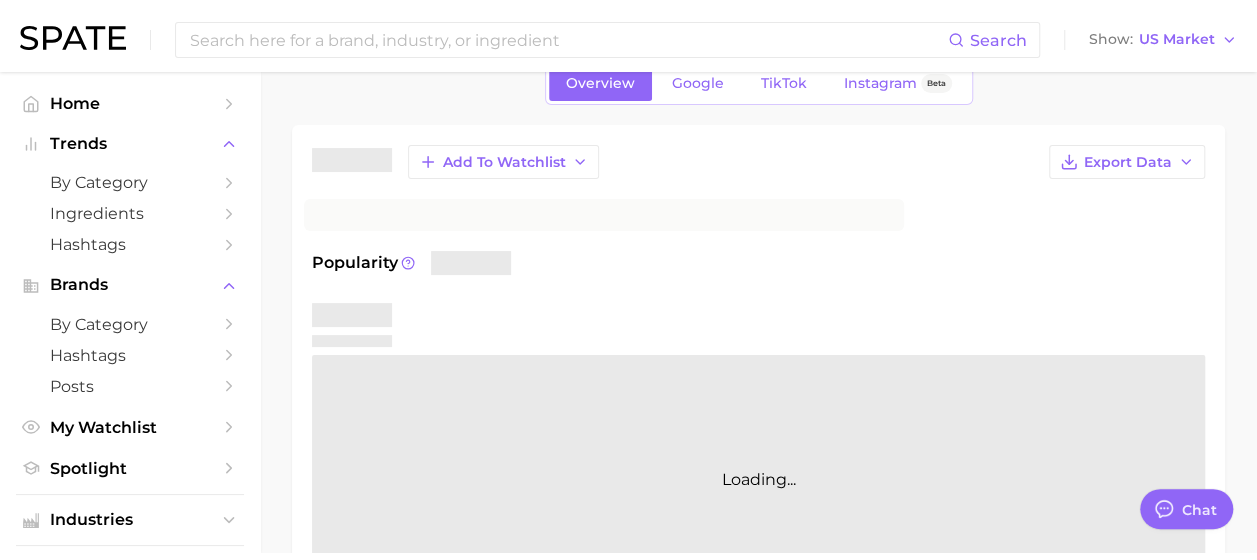 scroll, scrollTop: 0, scrollLeft: 0, axis: both 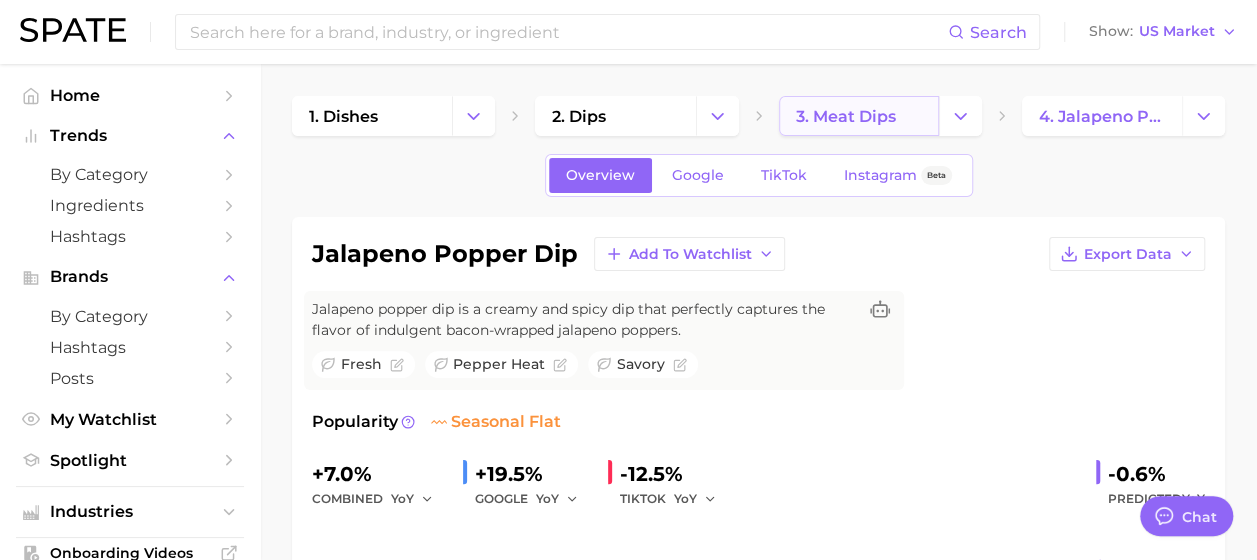 click on "3. meat dips" at bounding box center (859, 116) 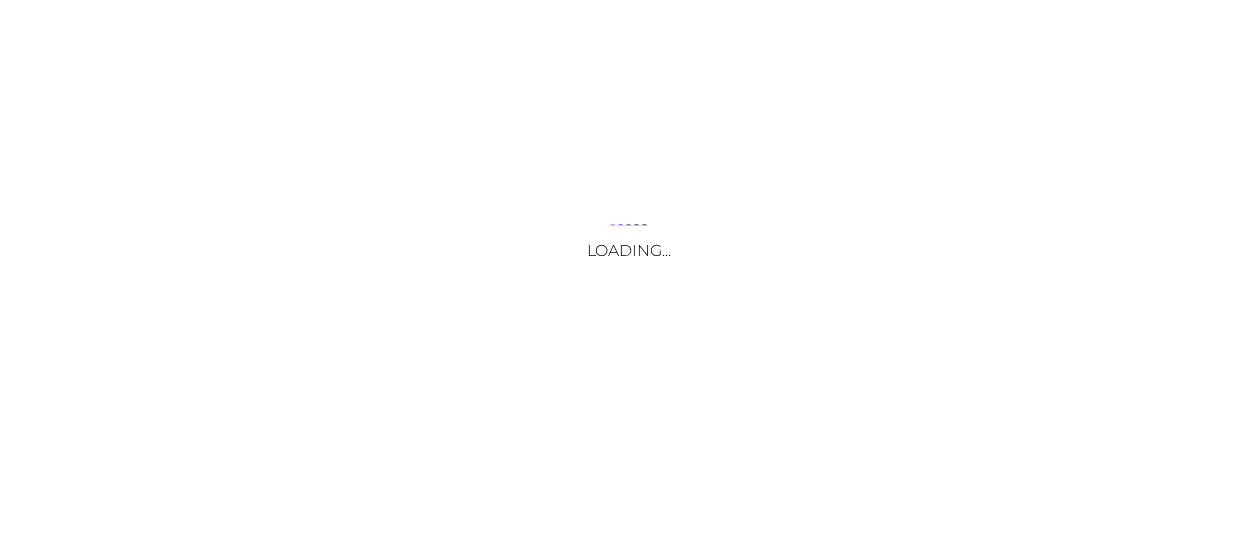 scroll, scrollTop: 0, scrollLeft: 0, axis: both 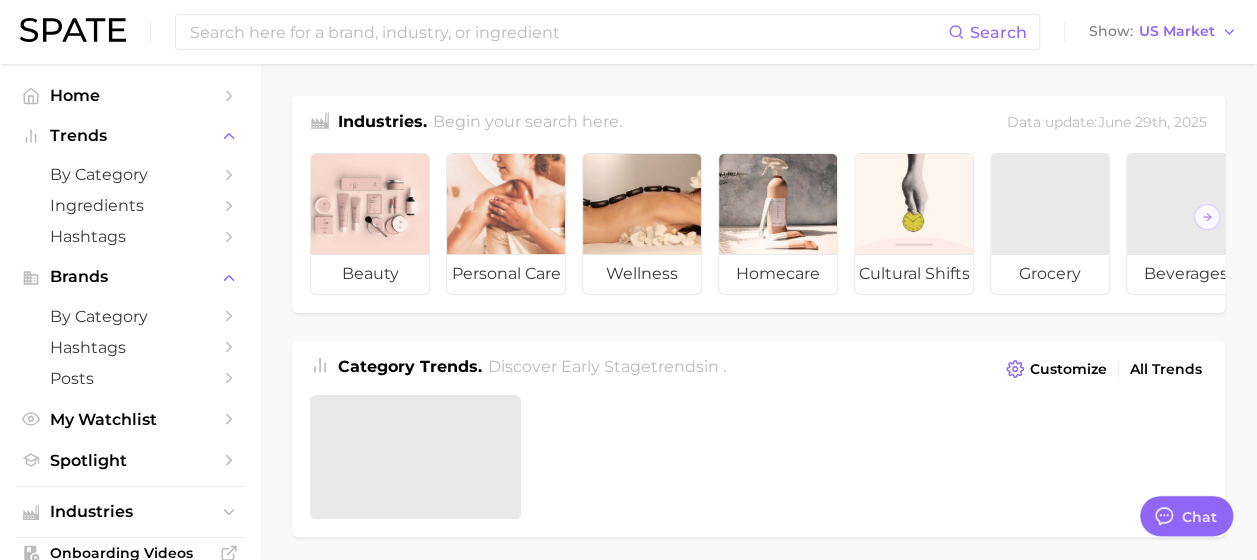 click at bounding box center [568, 32] 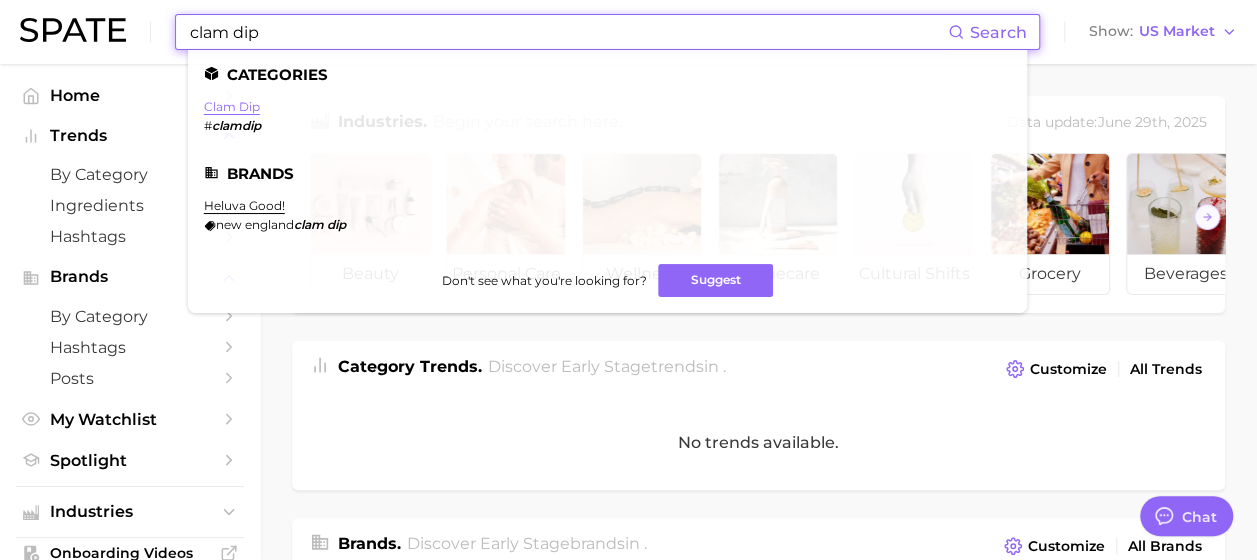 type on "clam dip" 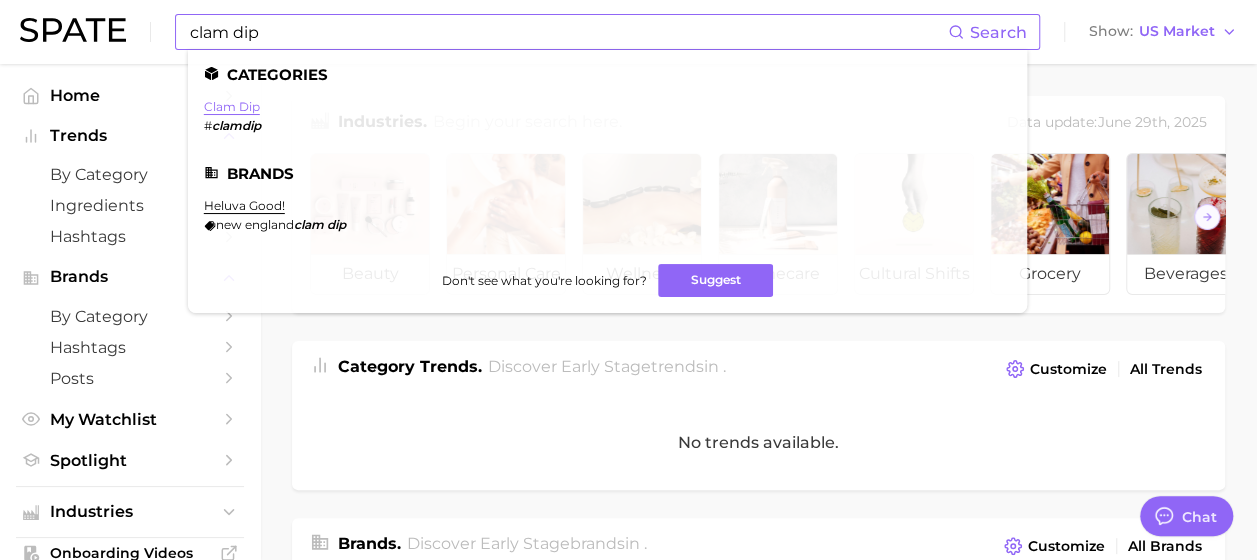 click on "clam dip" at bounding box center (232, 106) 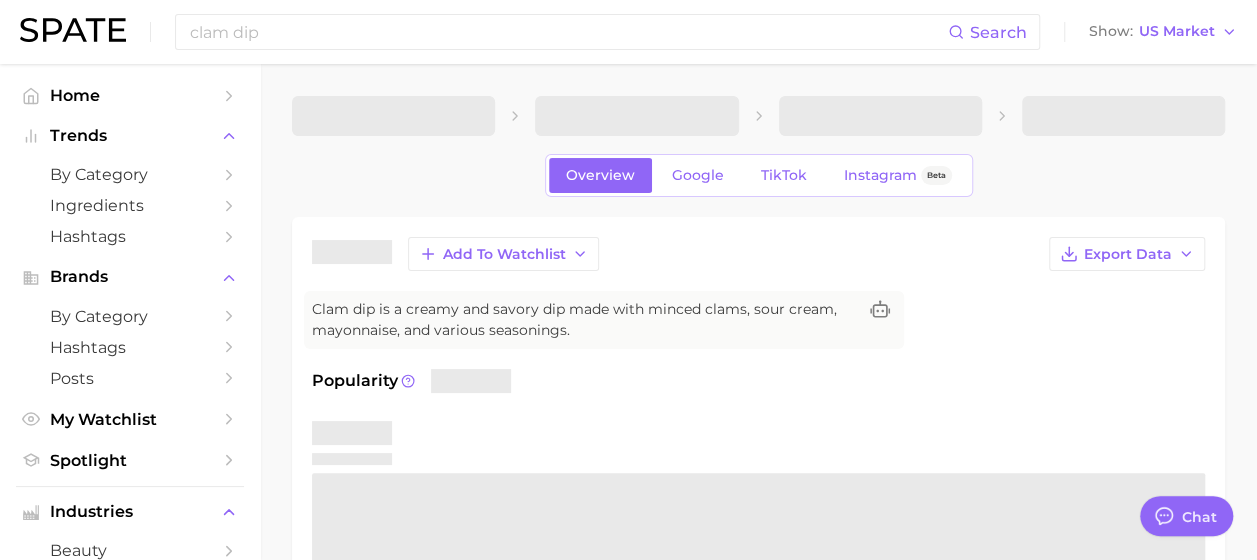 type on "x" 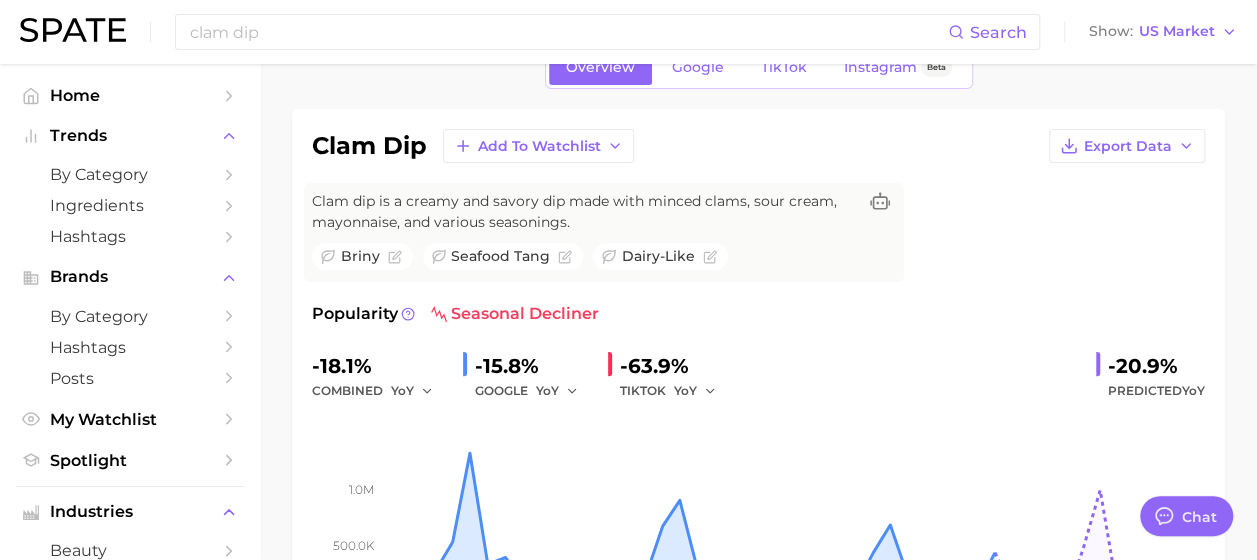 scroll, scrollTop: 0, scrollLeft: 0, axis: both 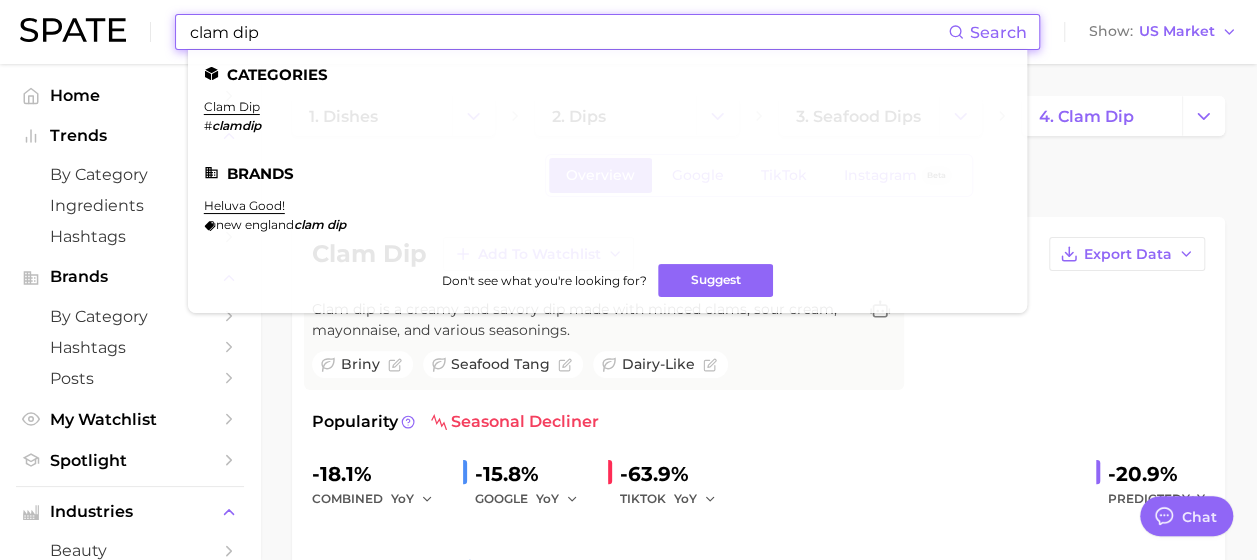 drag, startPoint x: 354, startPoint y: 44, endPoint x: 178, endPoint y: 26, distance: 176.91806 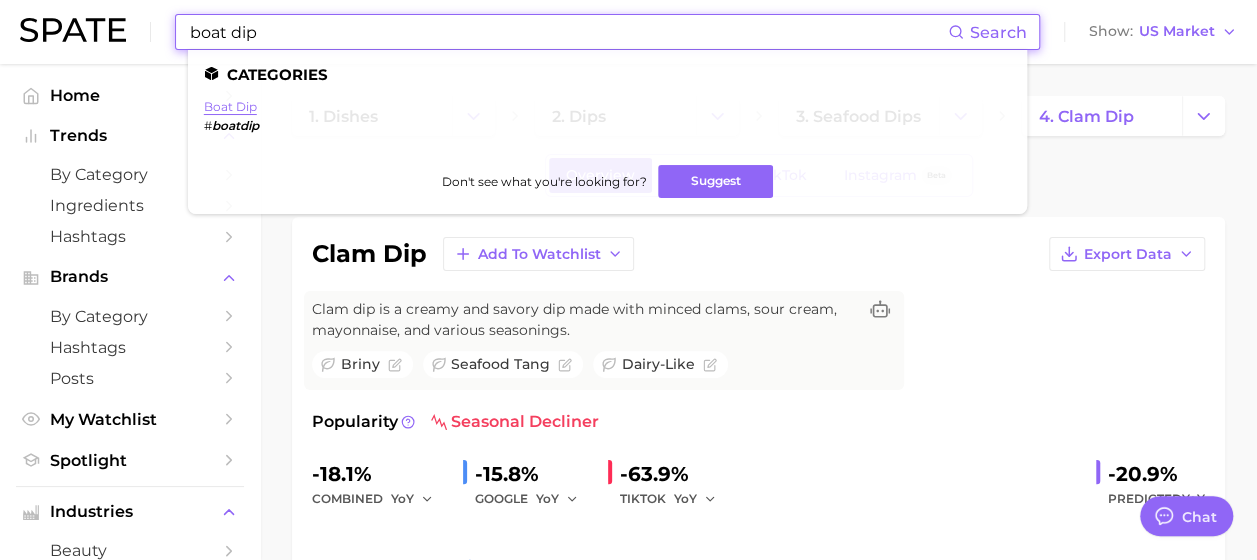 type on "boat dip" 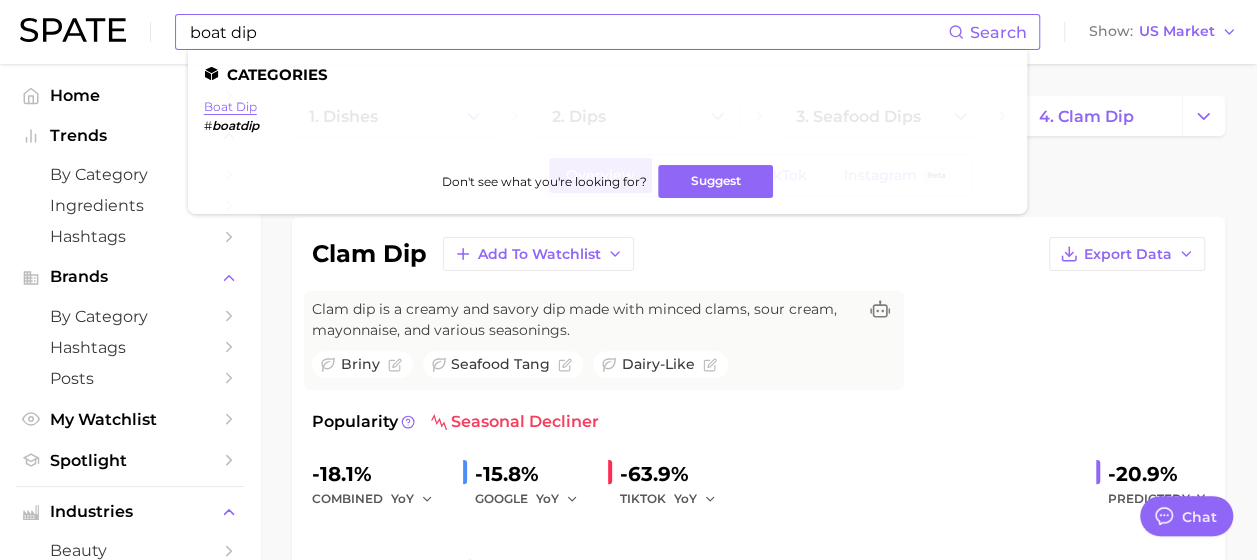 click on "boat dip" at bounding box center [230, 106] 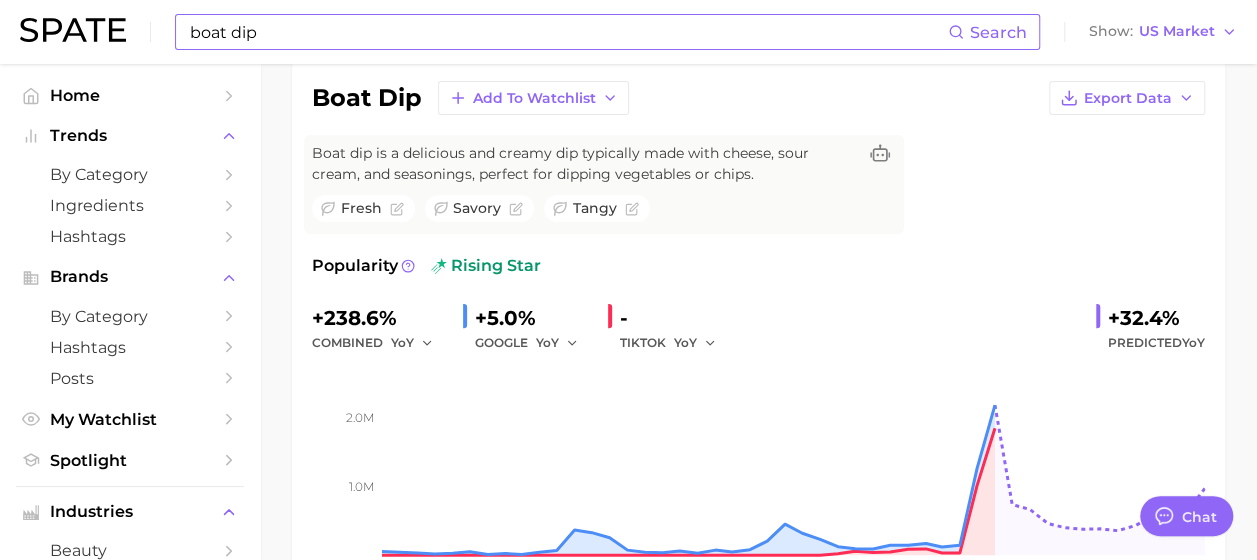 scroll, scrollTop: 200, scrollLeft: 0, axis: vertical 